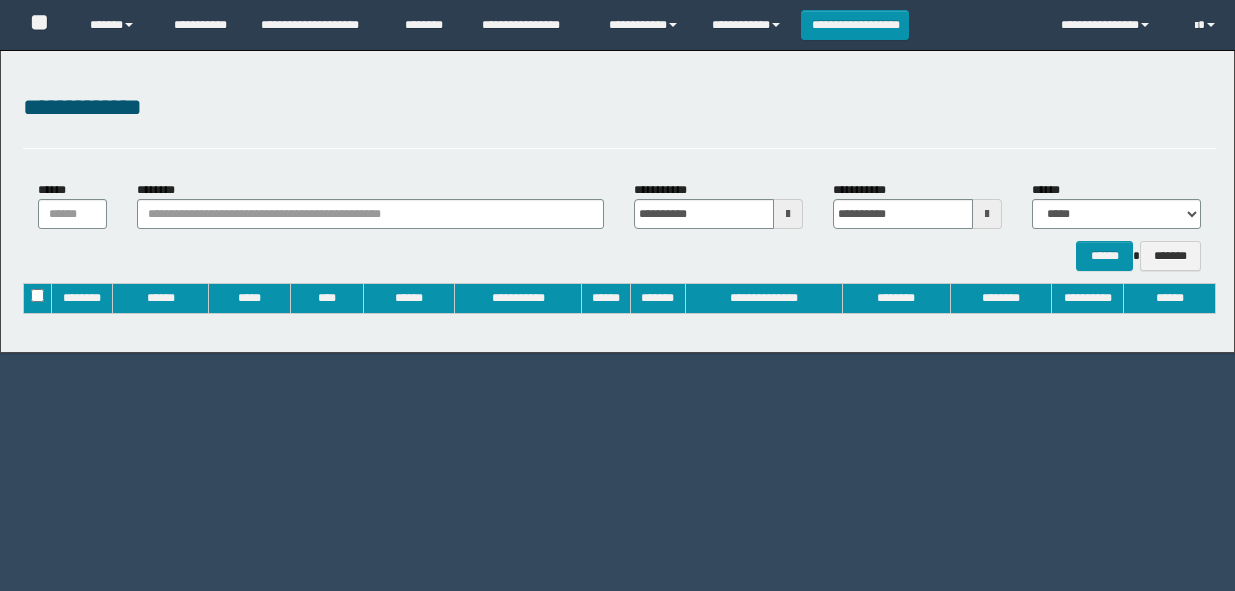 type on "**********" 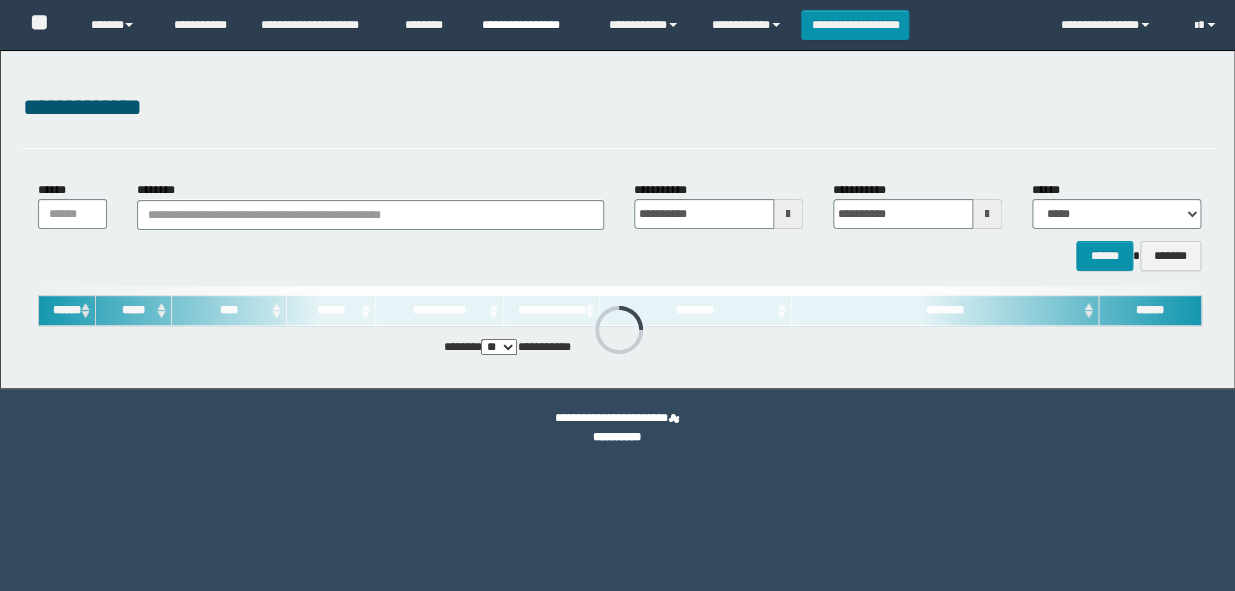 scroll, scrollTop: 0, scrollLeft: 0, axis: both 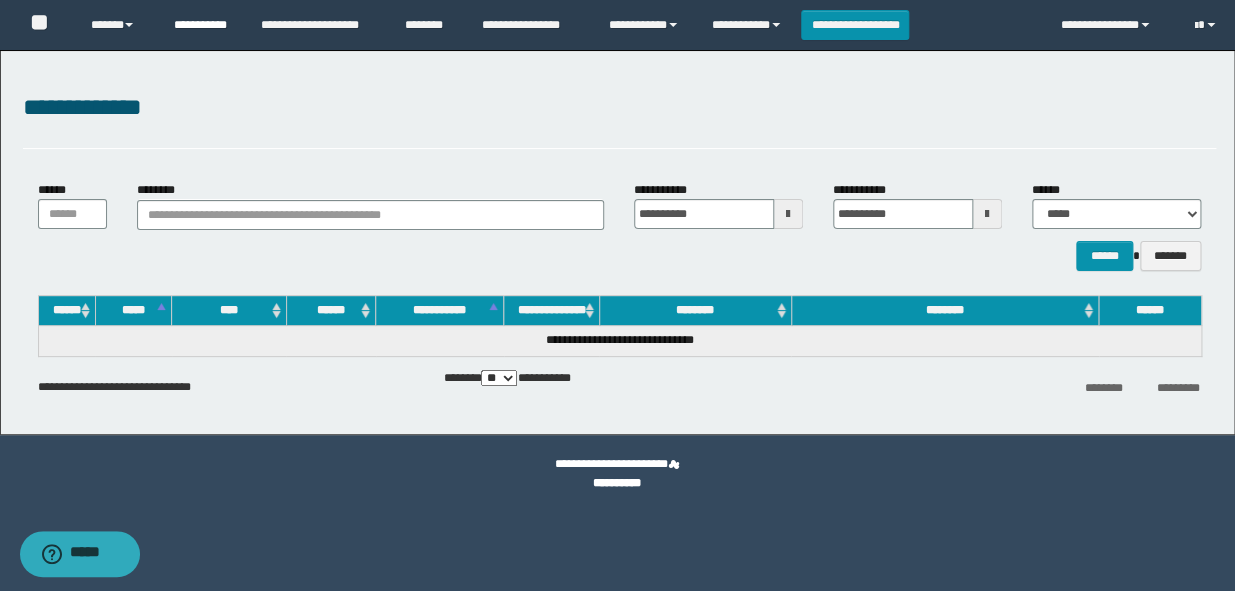 click on "**********" at bounding box center (202, 25) 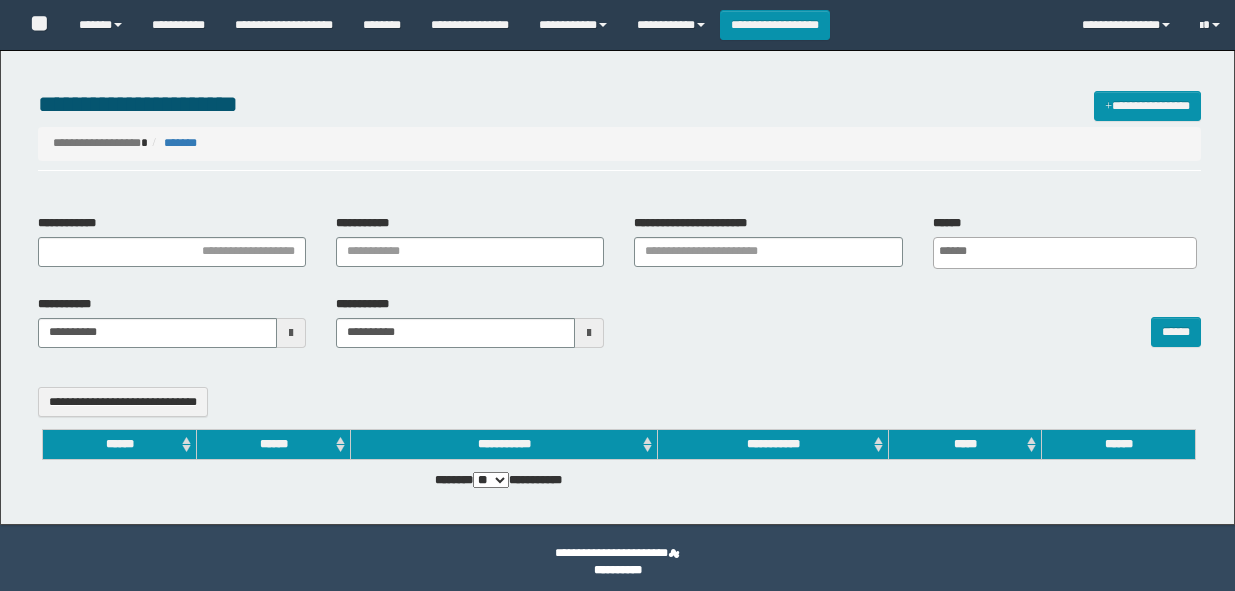 select 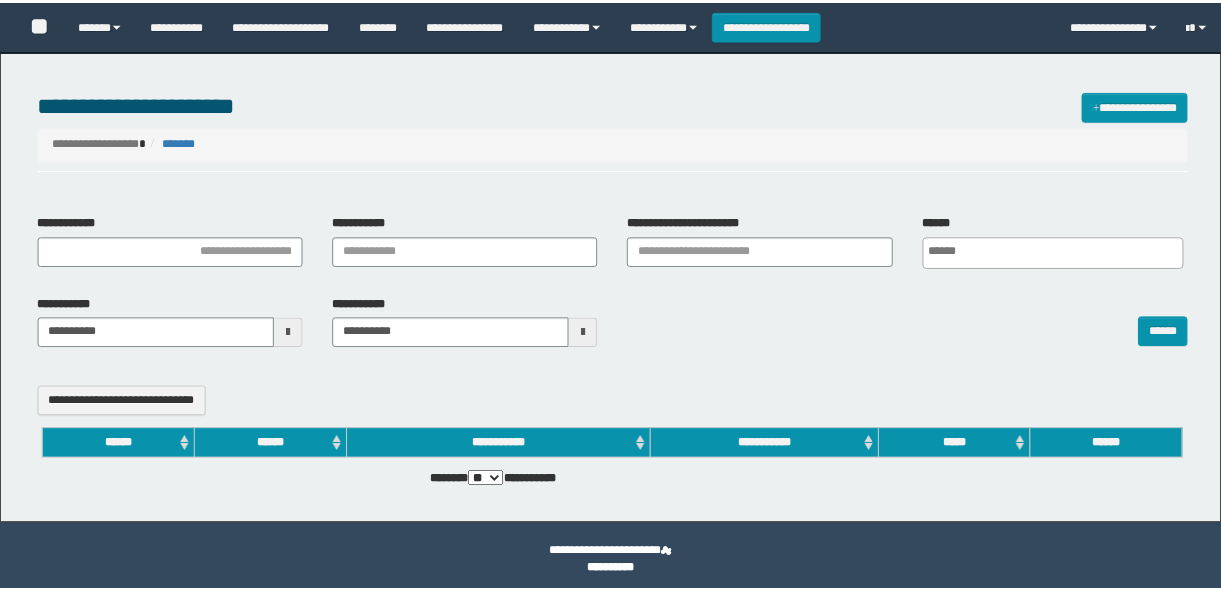 scroll, scrollTop: 0, scrollLeft: 0, axis: both 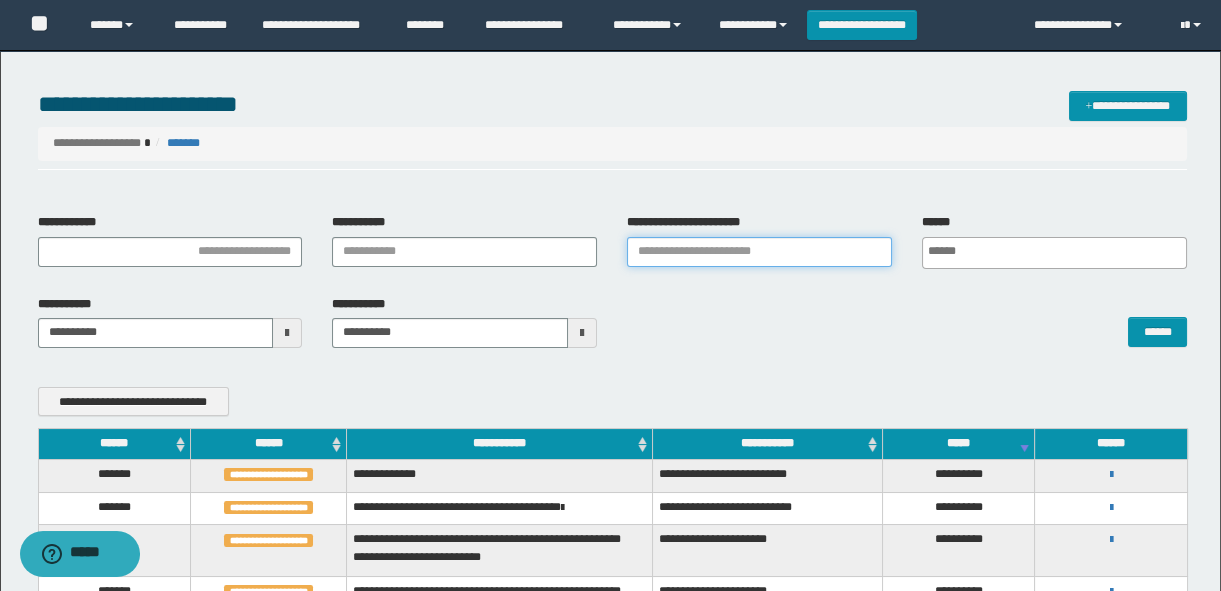 click on "**********" at bounding box center (759, 252) 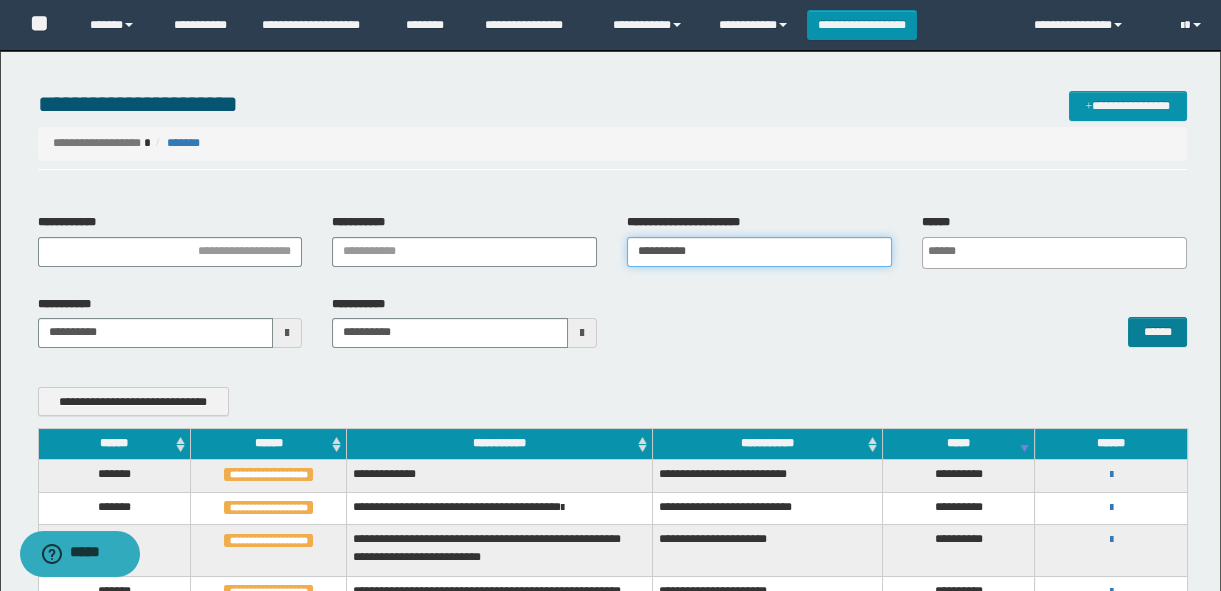 type on "**********" 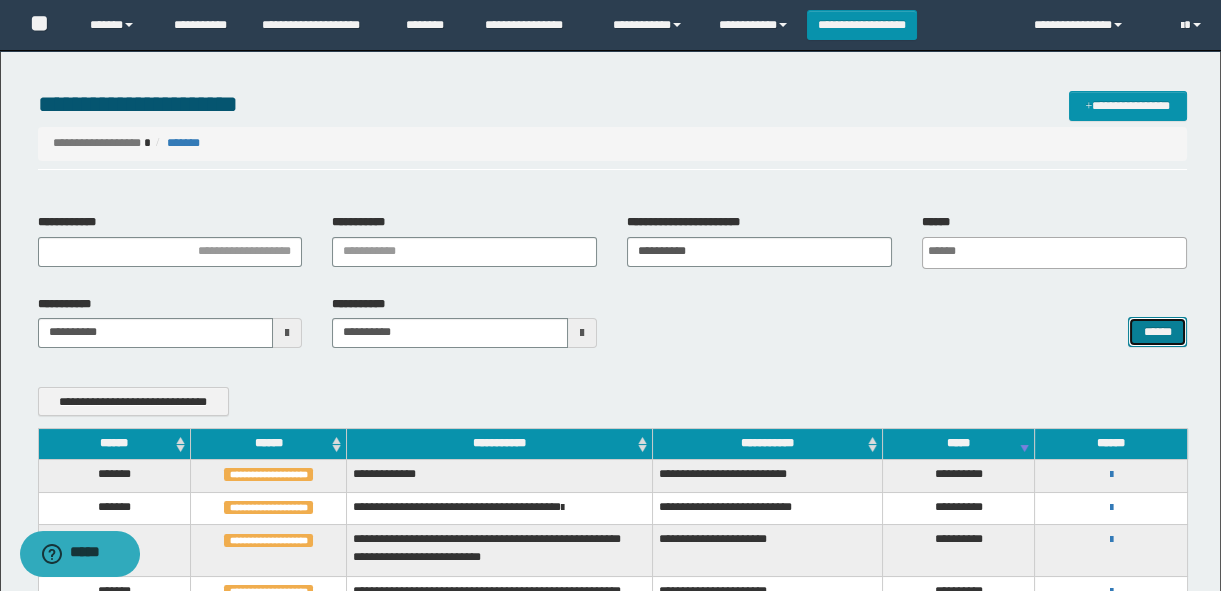 click on "******" at bounding box center (1157, 332) 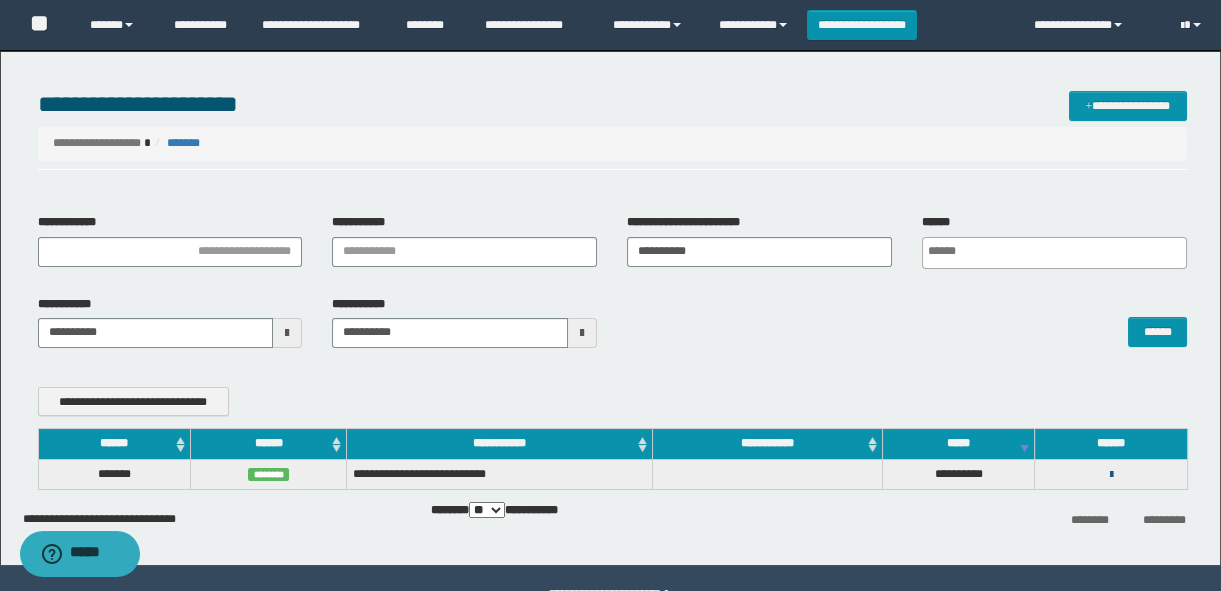 click at bounding box center (1111, 475) 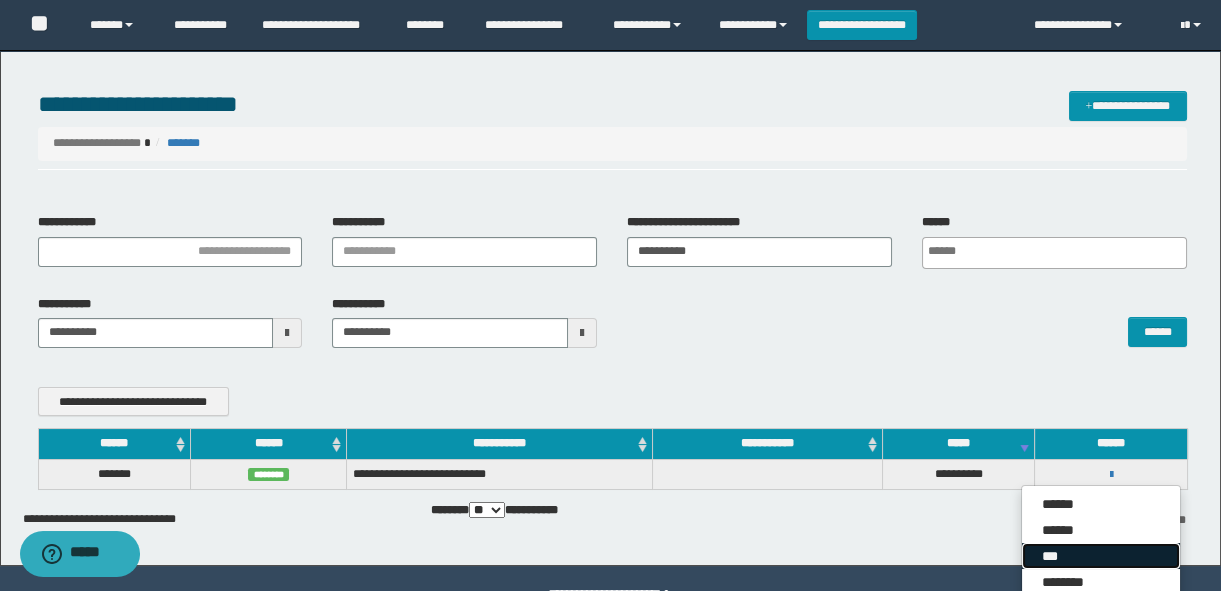 click on "***" at bounding box center (1101, 556) 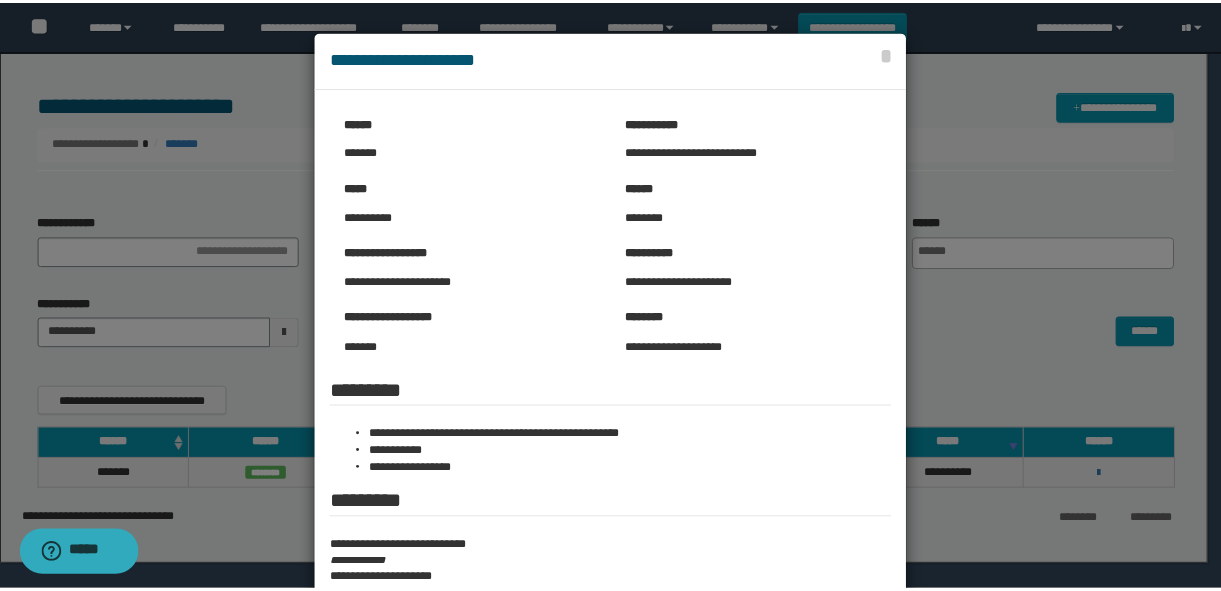 scroll, scrollTop: 140, scrollLeft: 0, axis: vertical 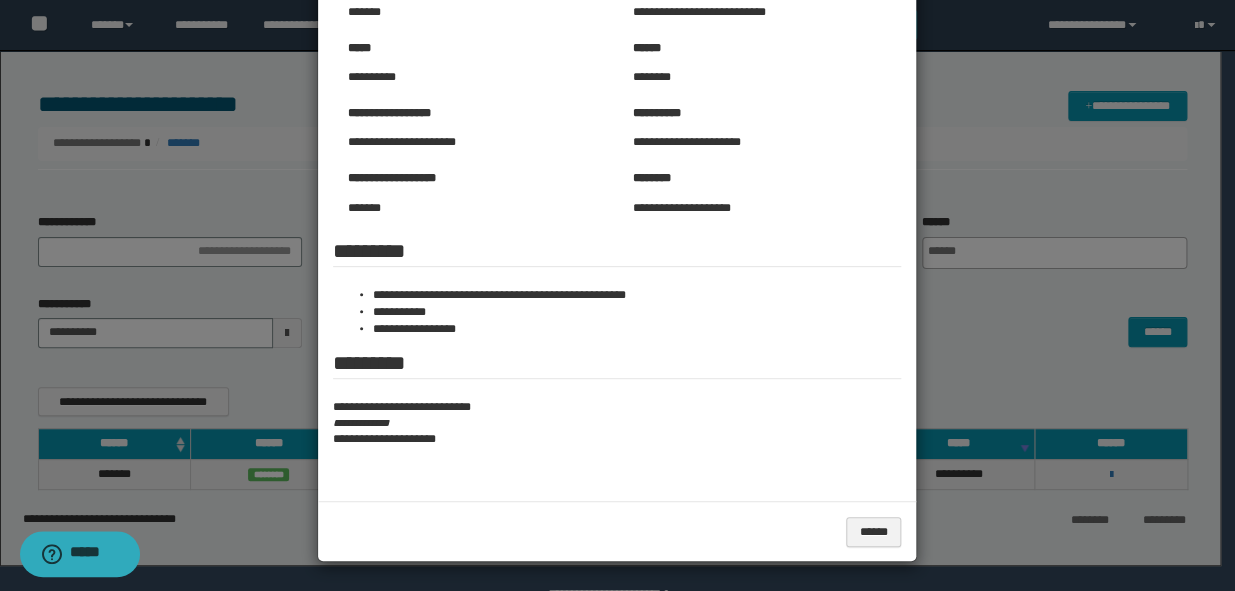 click at bounding box center [617, 226] 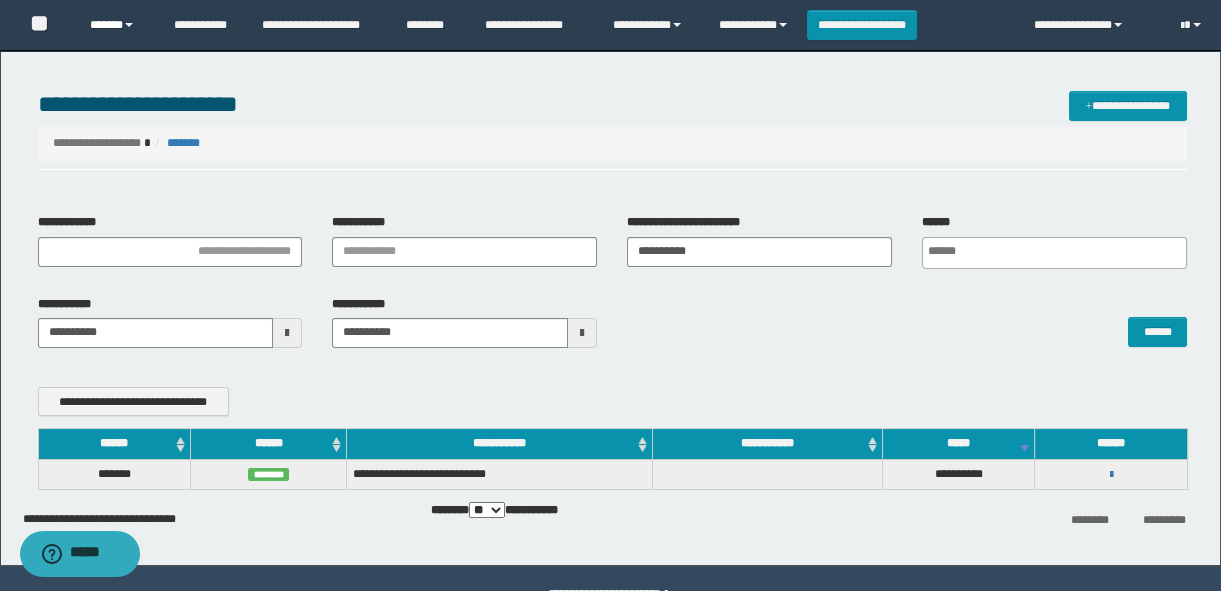 click on "******" at bounding box center (117, 25) 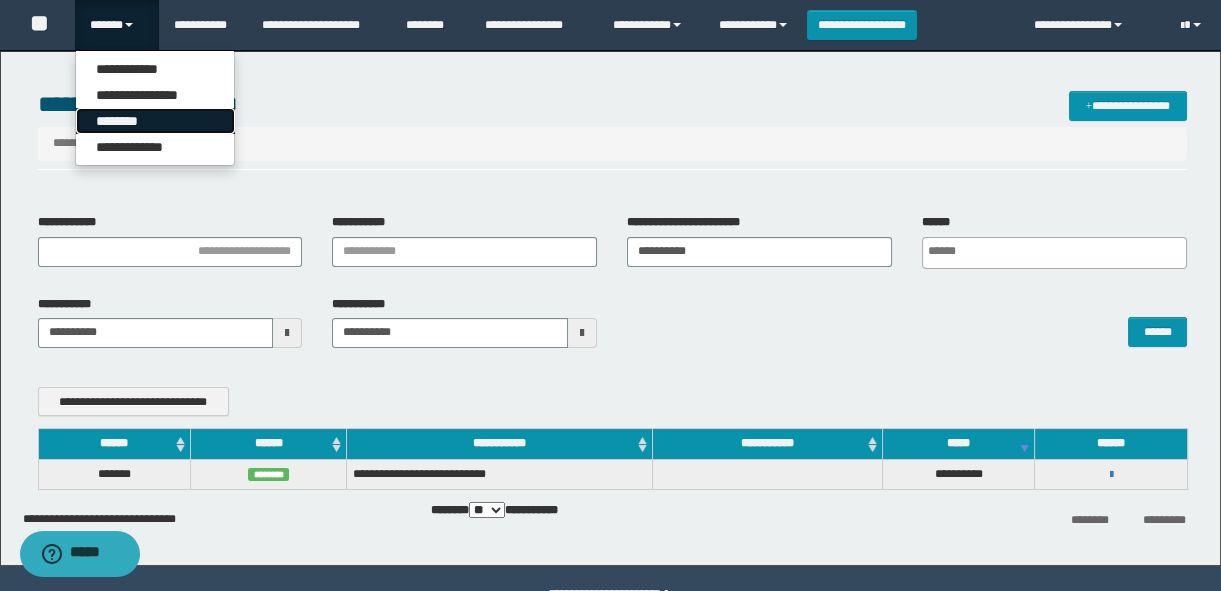 drag, startPoint x: 124, startPoint y: 119, endPoint x: 96, endPoint y: 130, distance: 30.083218 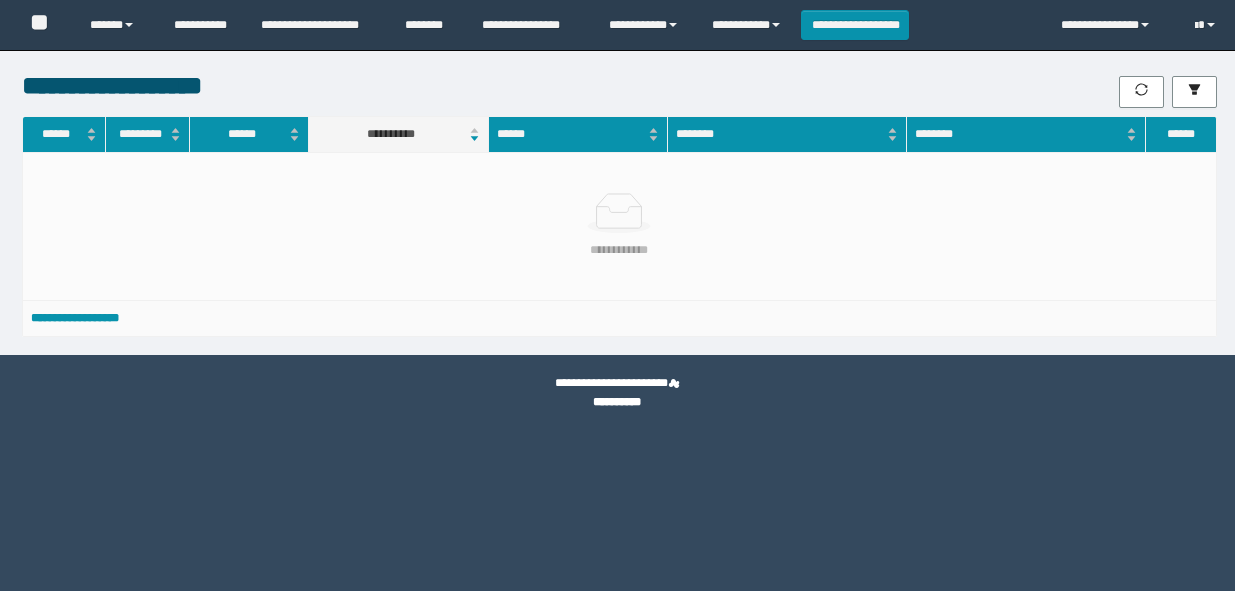 scroll, scrollTop: 0, scrollLeft: 0, axis: both 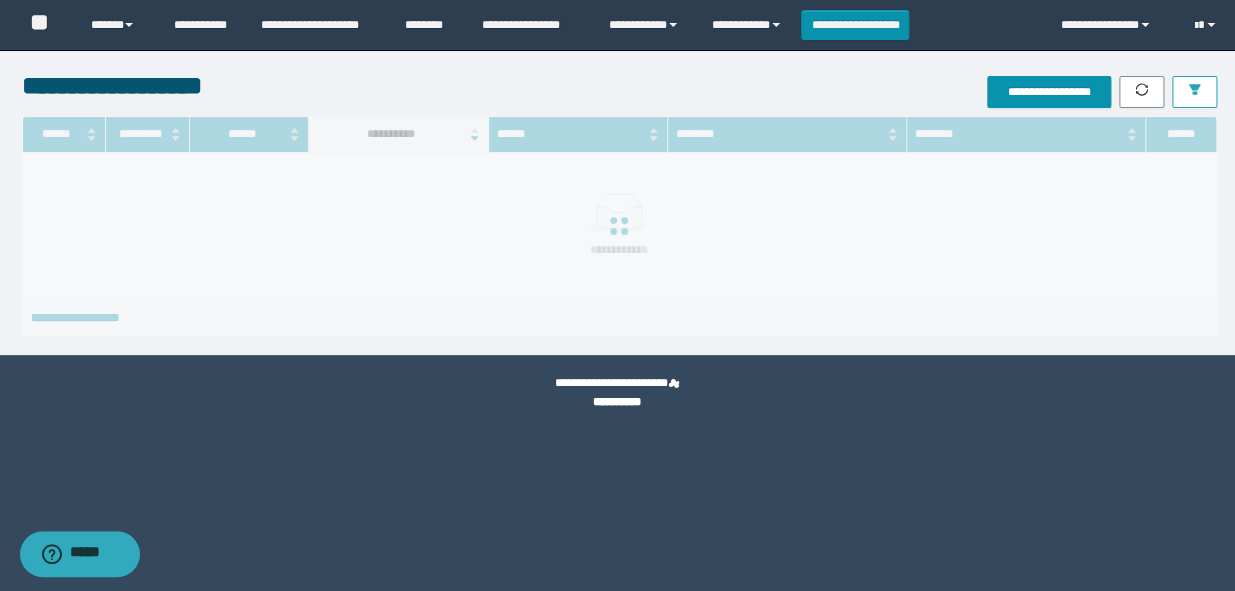 click 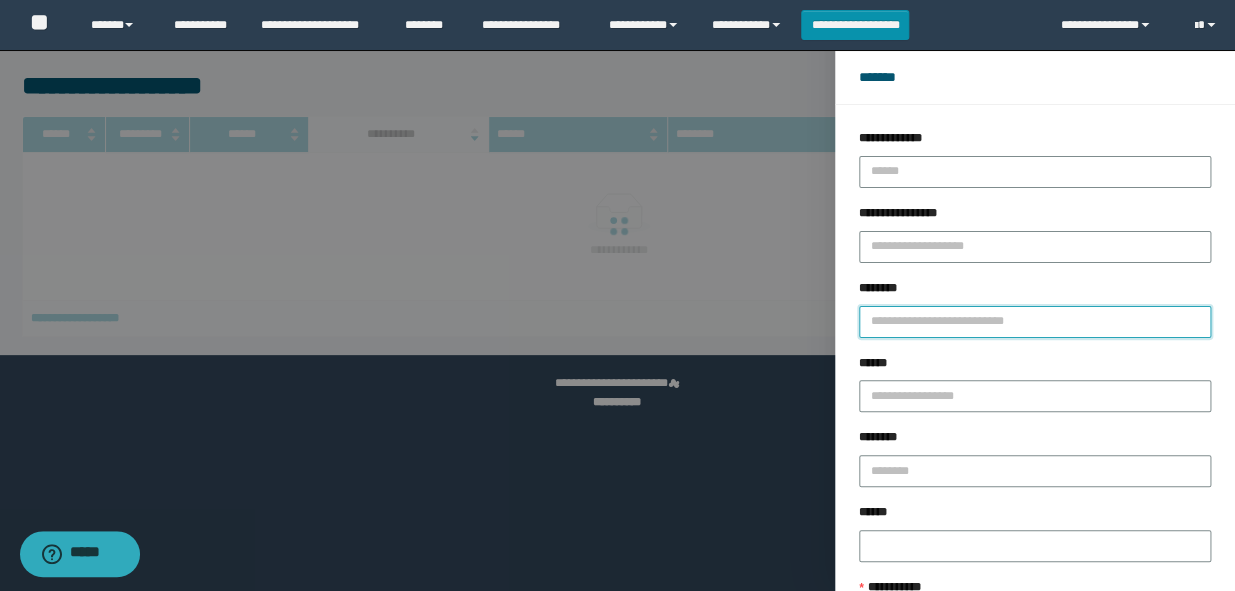 click on "********" at bounding box center (1035, 322) 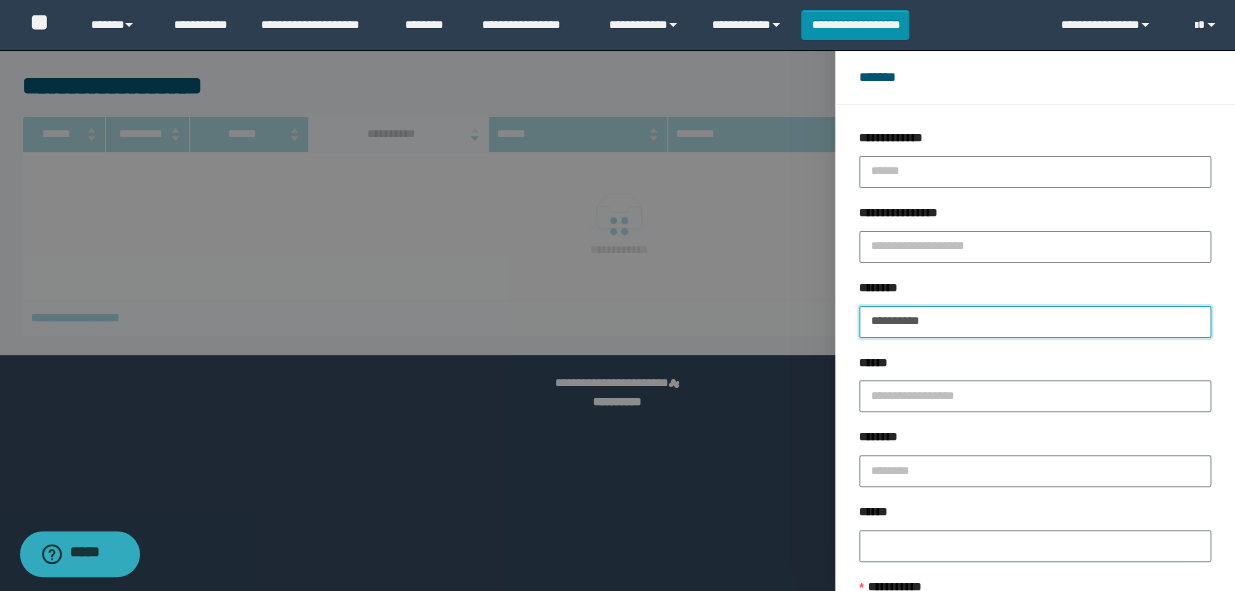 type on "**********" 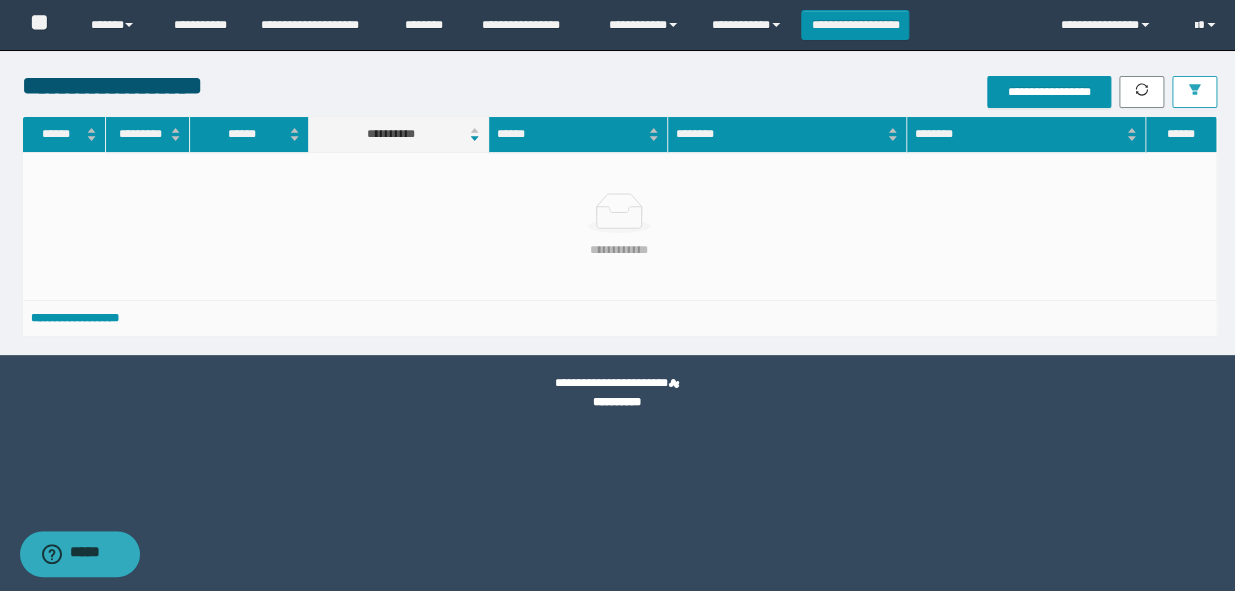 click at bounding box center [1194, 92] 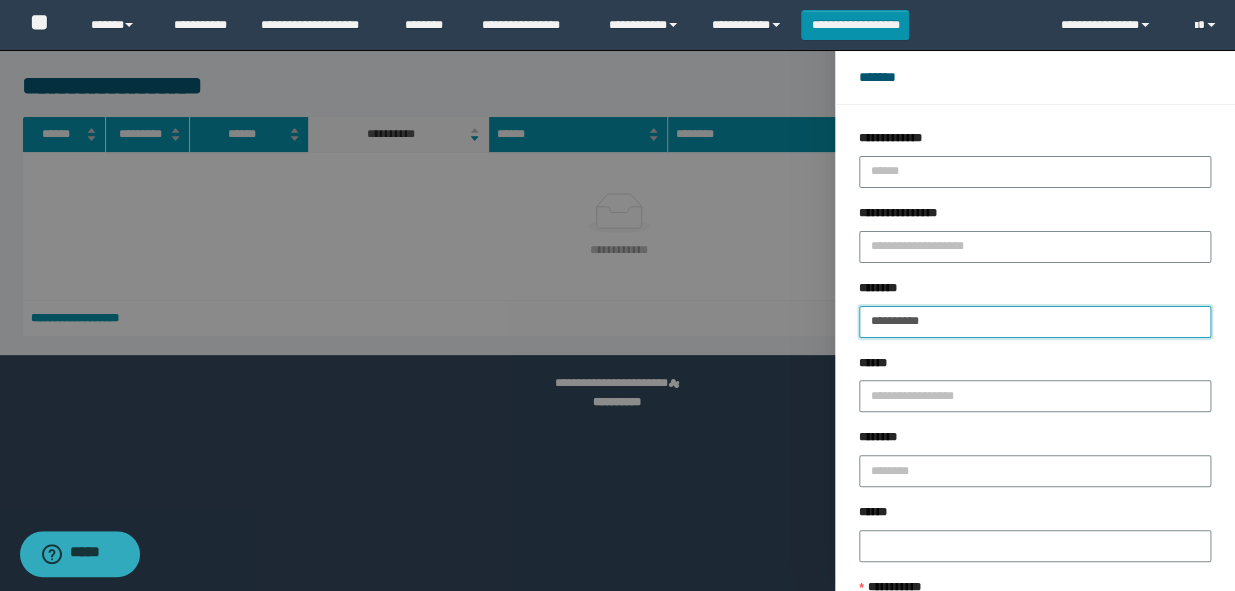 click on "**********" at bounding box center [1035, 322] 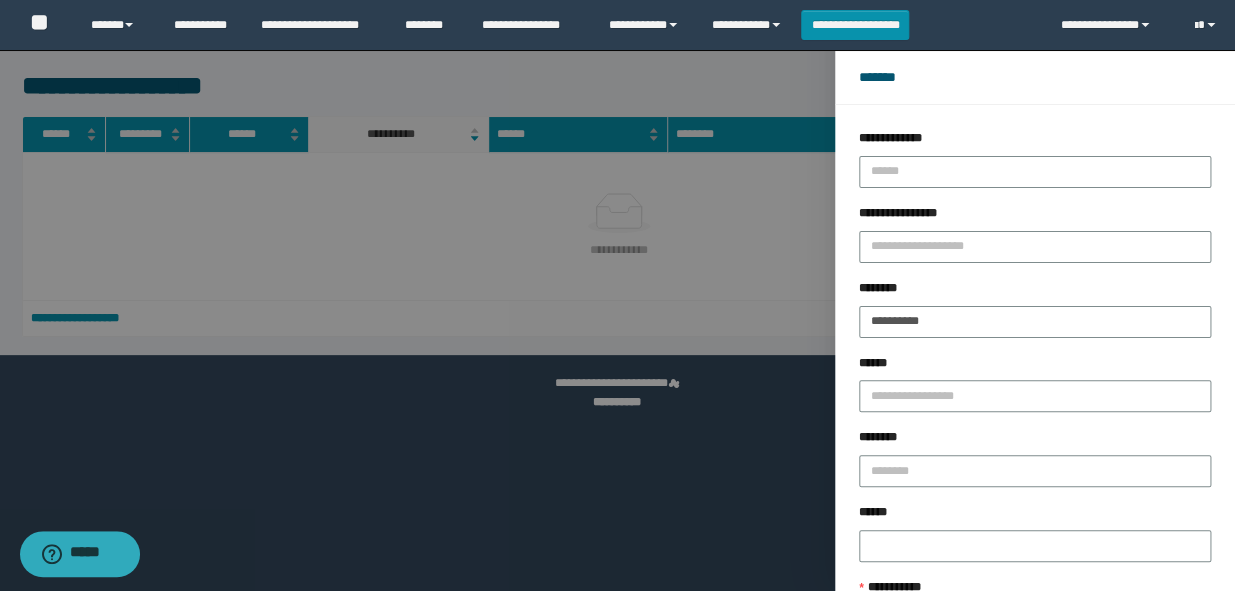 click at bounding box center (617, 295) 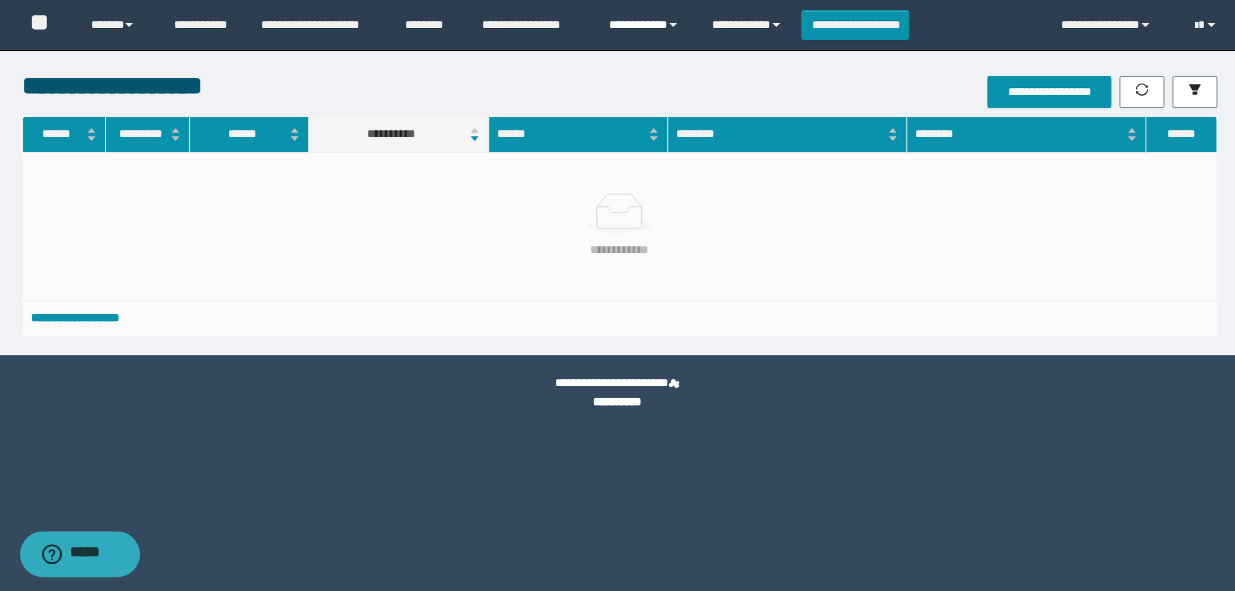 click on "**********" at bounding box center [645, 25] 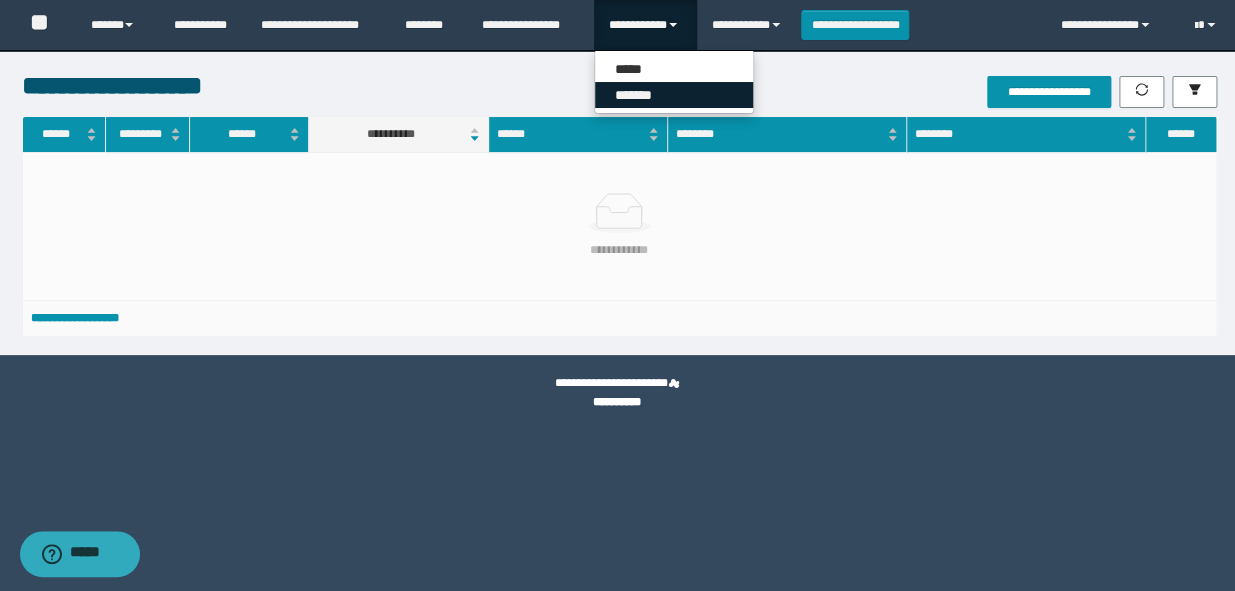 click on "*******" at bounding box center [674, 95] 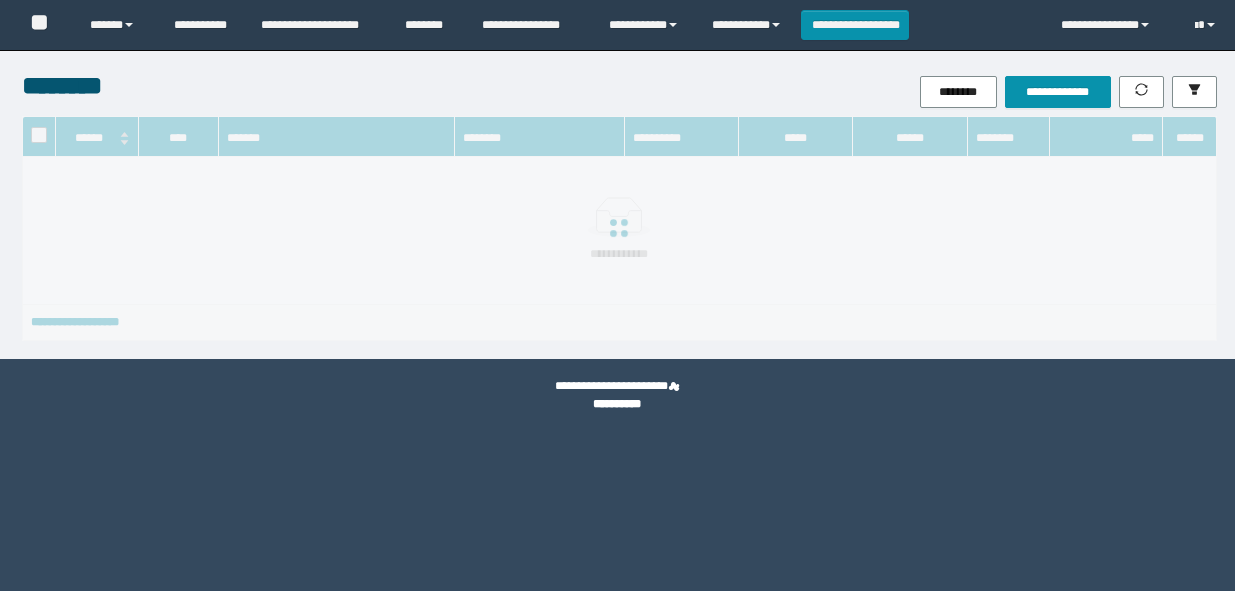 scroll, scrollTop: 0, scrollLeft: 0, axis: both 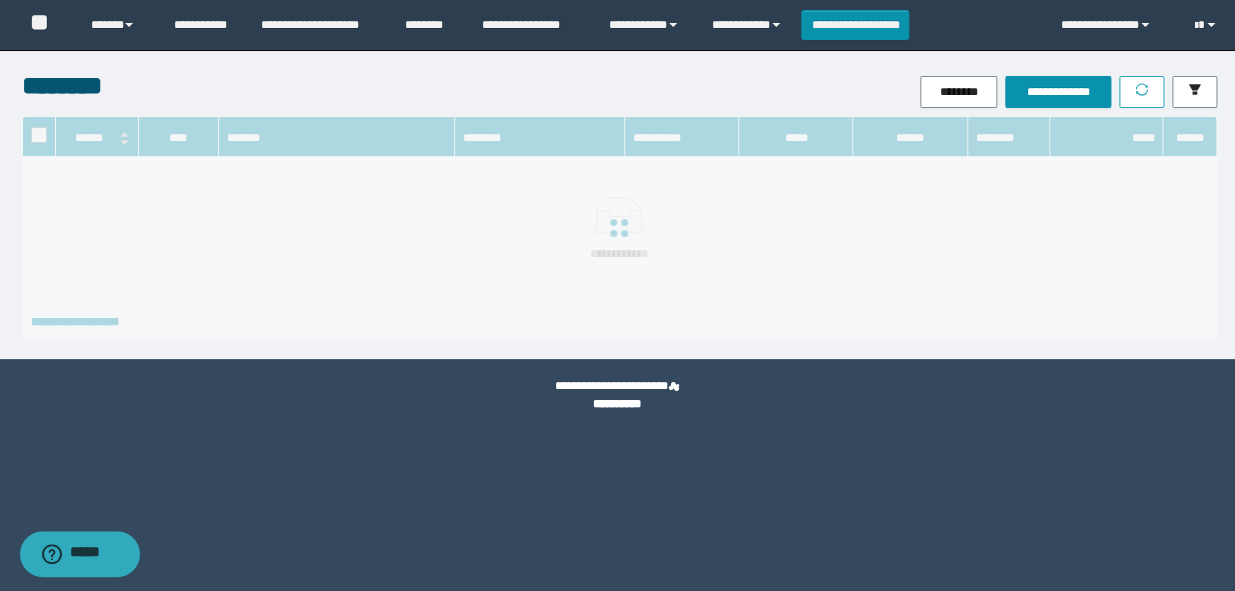 click 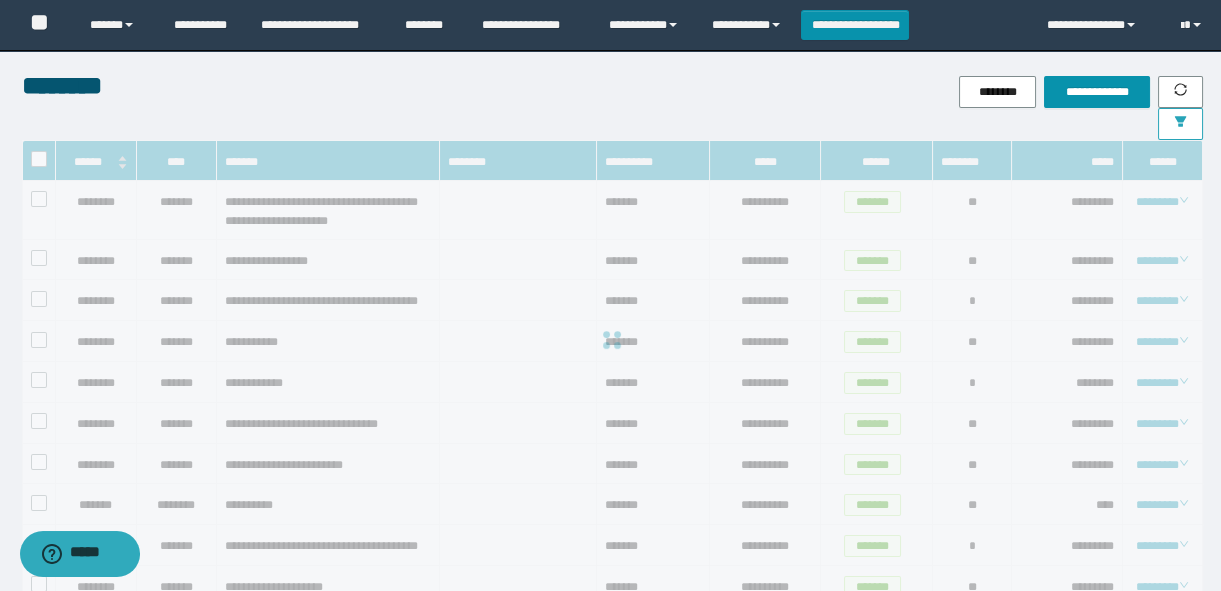 click at bounding box center (1180, 124) 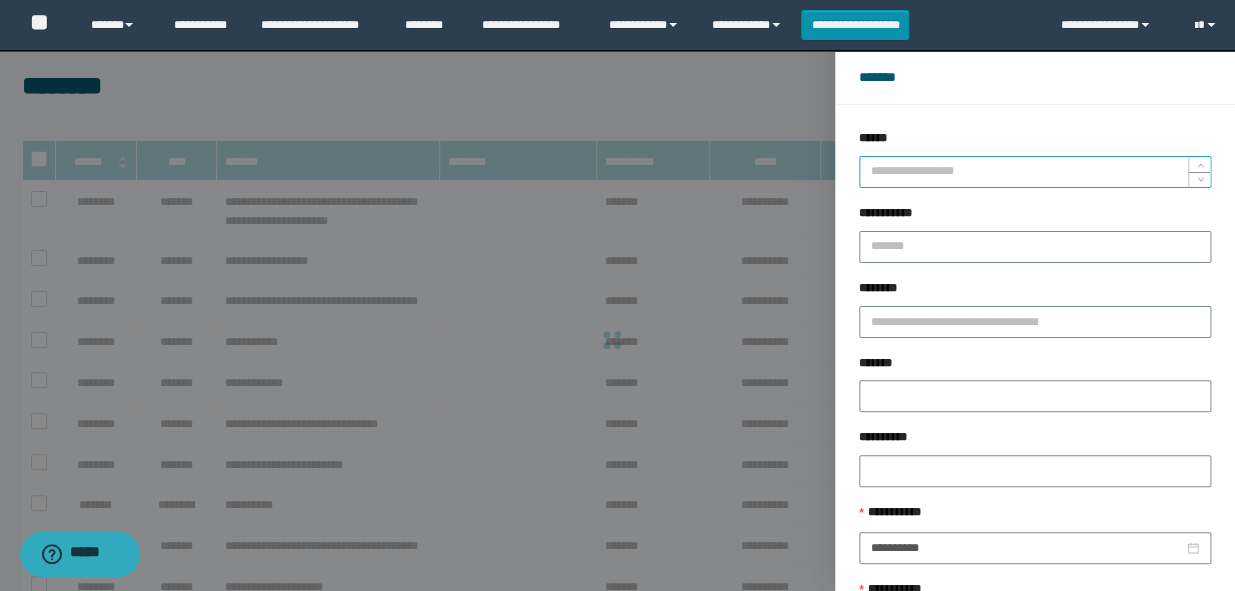 click on "******" at bounding box center (1035, 172) 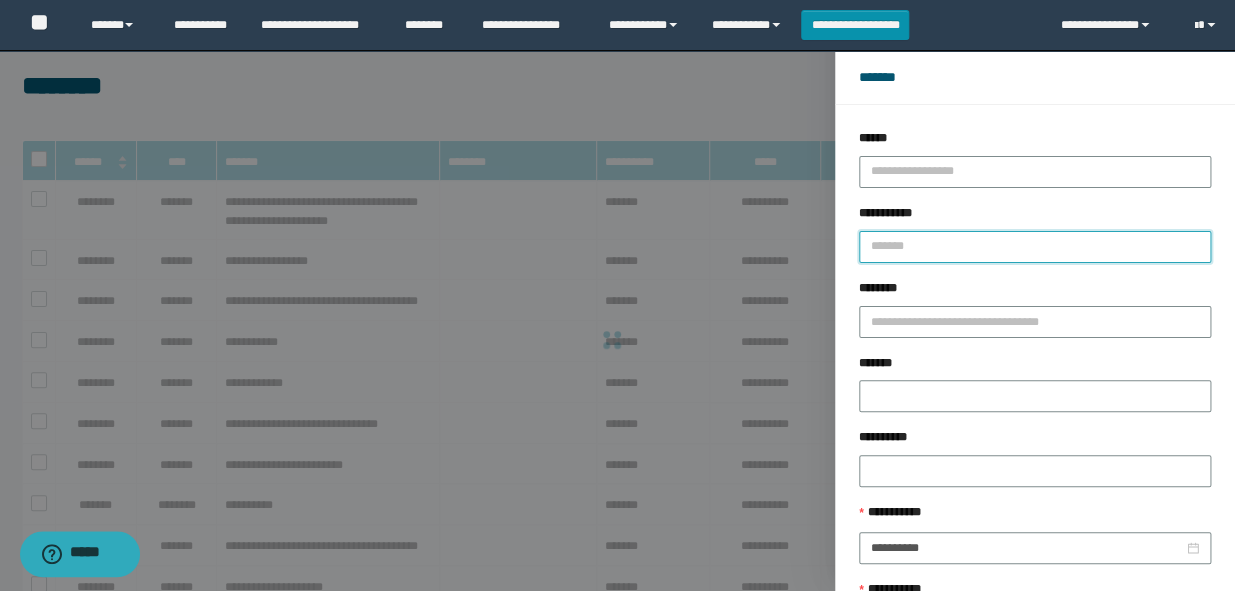 click on "**********" at bounding box center [1035, 247] 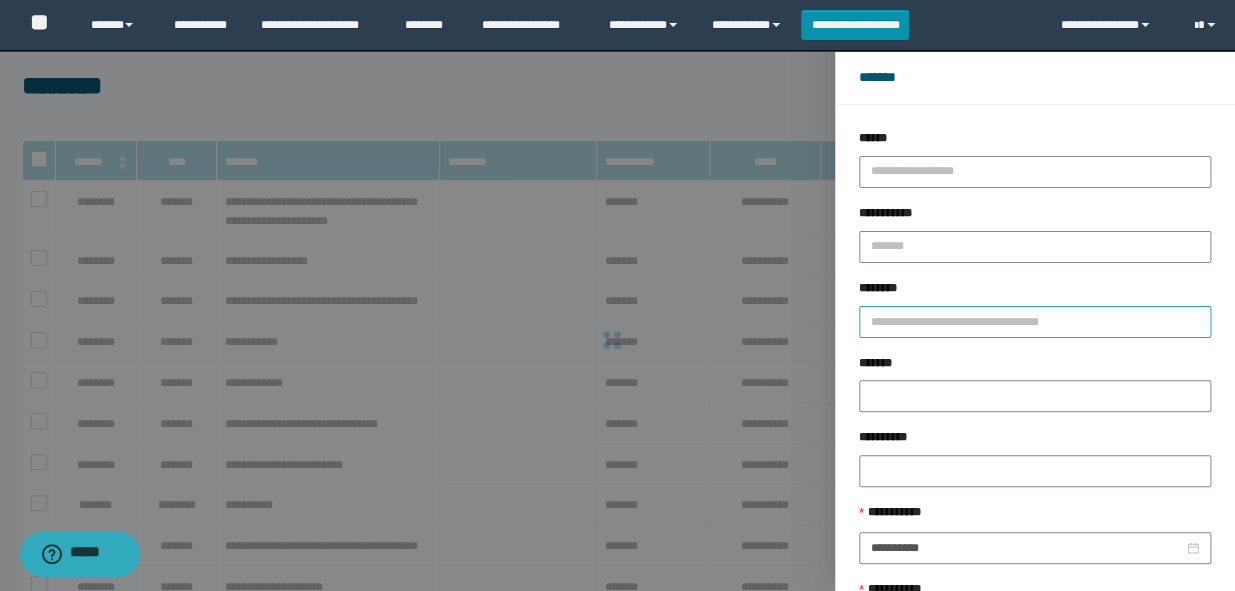click on "********" at bounding box center [1035, 322] 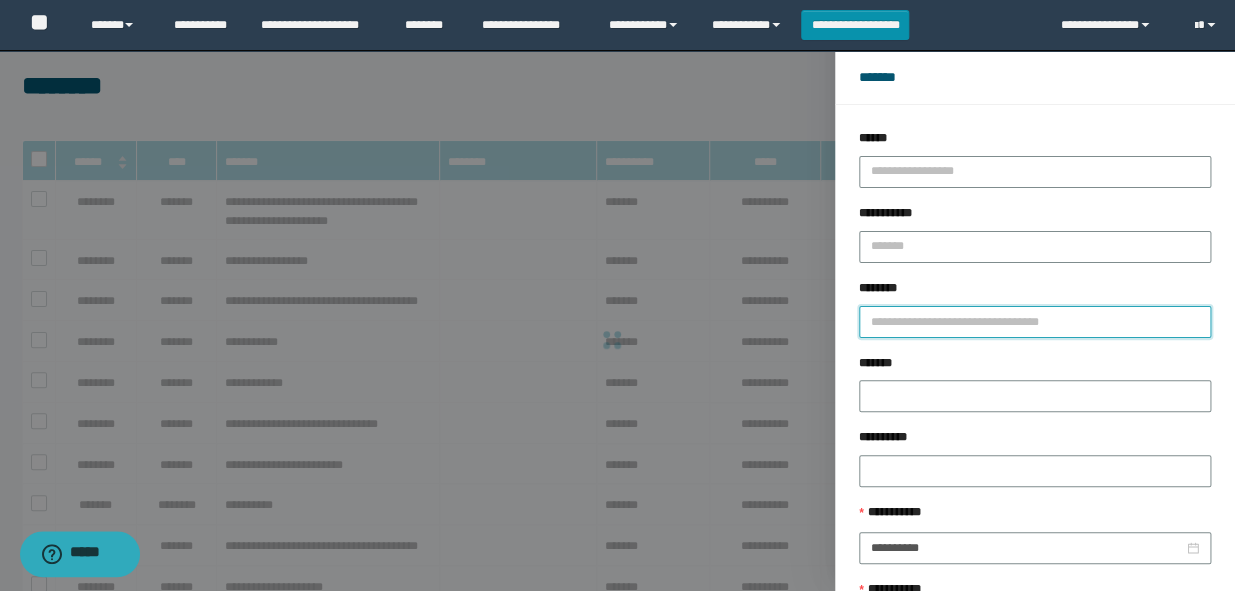 paste on "**********" 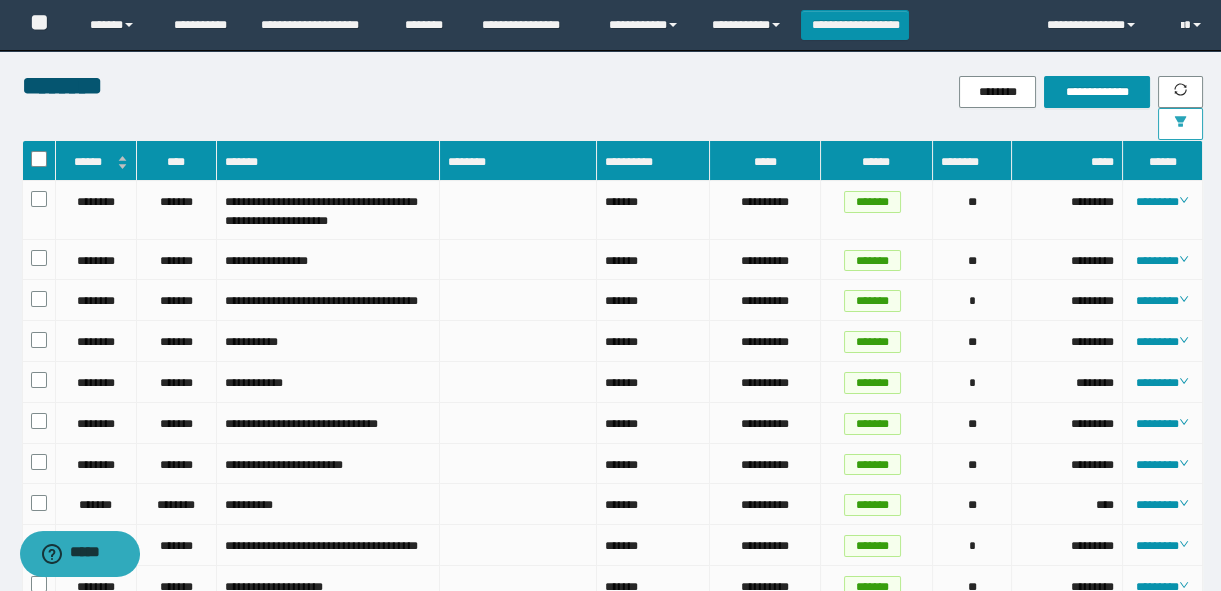click 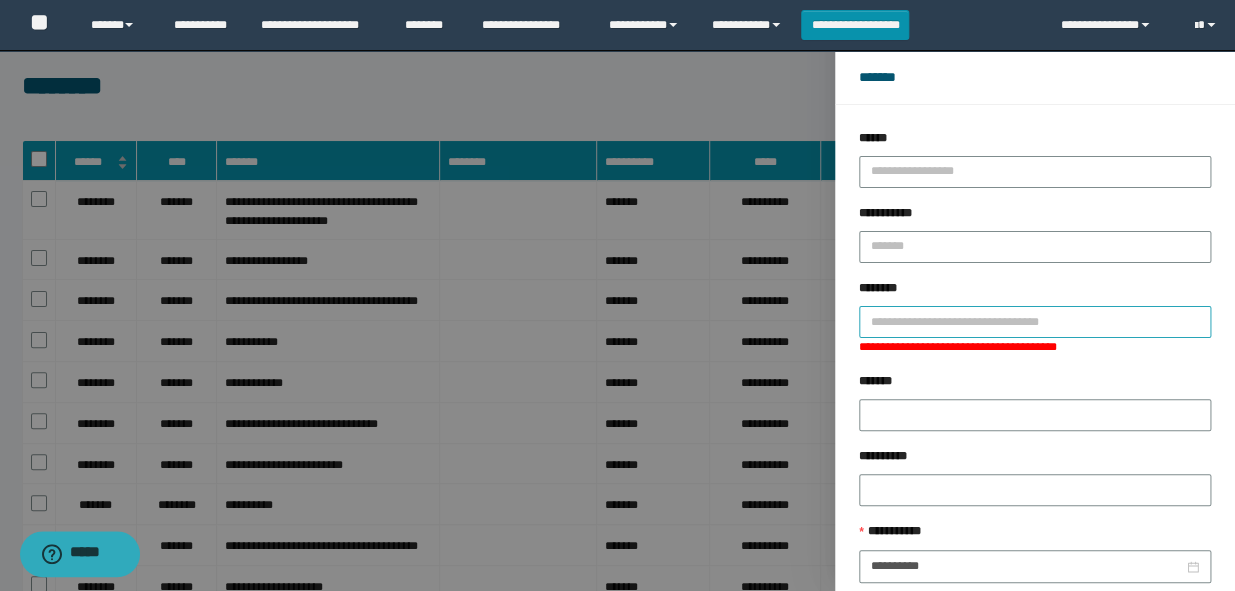 click on "********" at bounding box center [1035, 322] 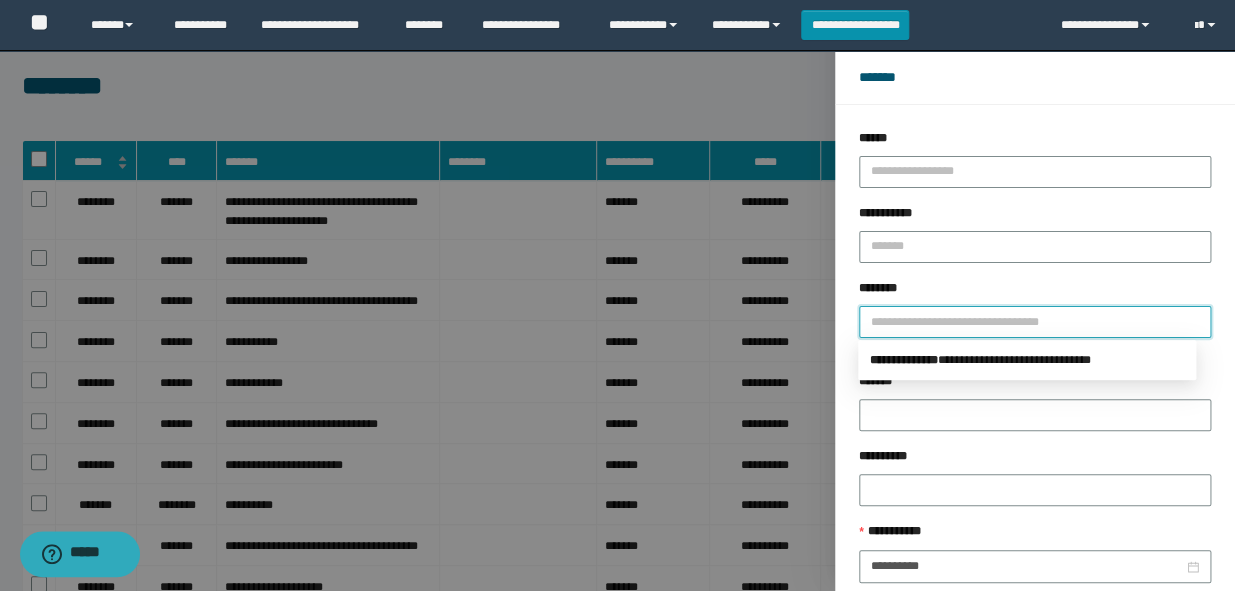 paste on "**********" 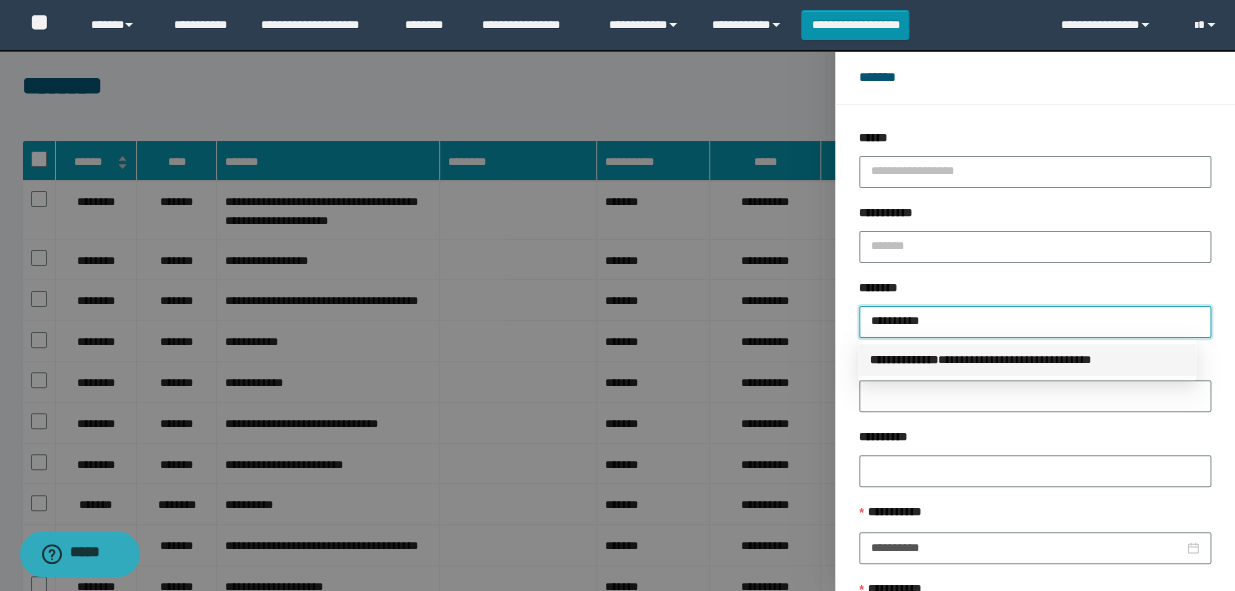 click on "**********" at bounding box center (1027, 360) 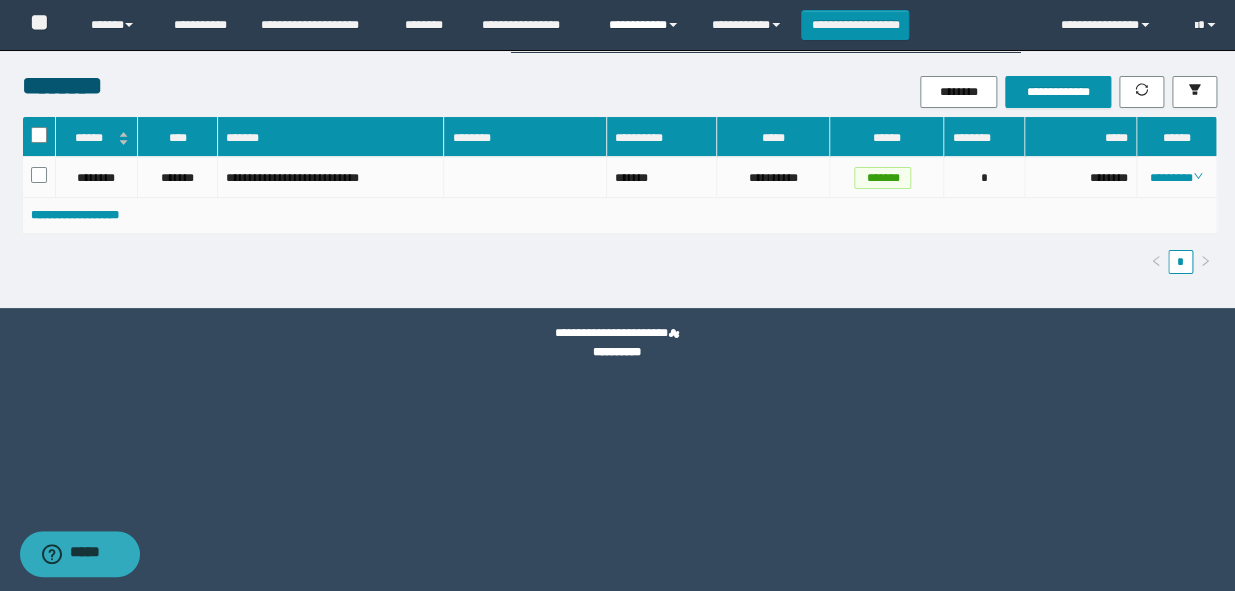 click on "**********" at bounding box center [645, 25] 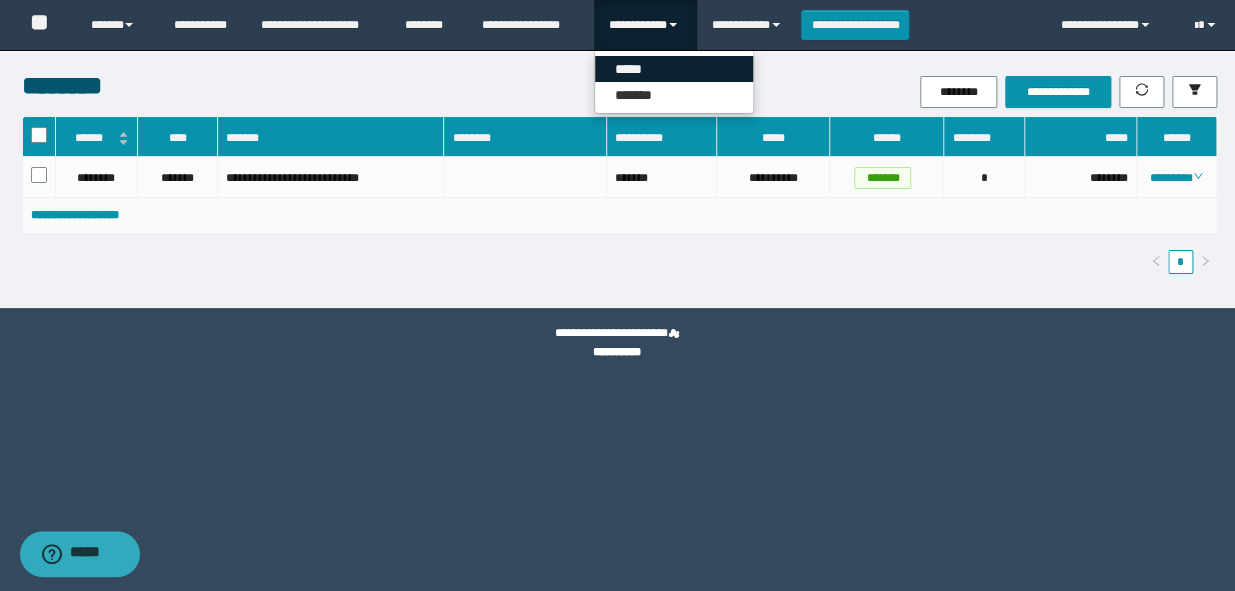 click on "*****" at bounding box center [674, 69] 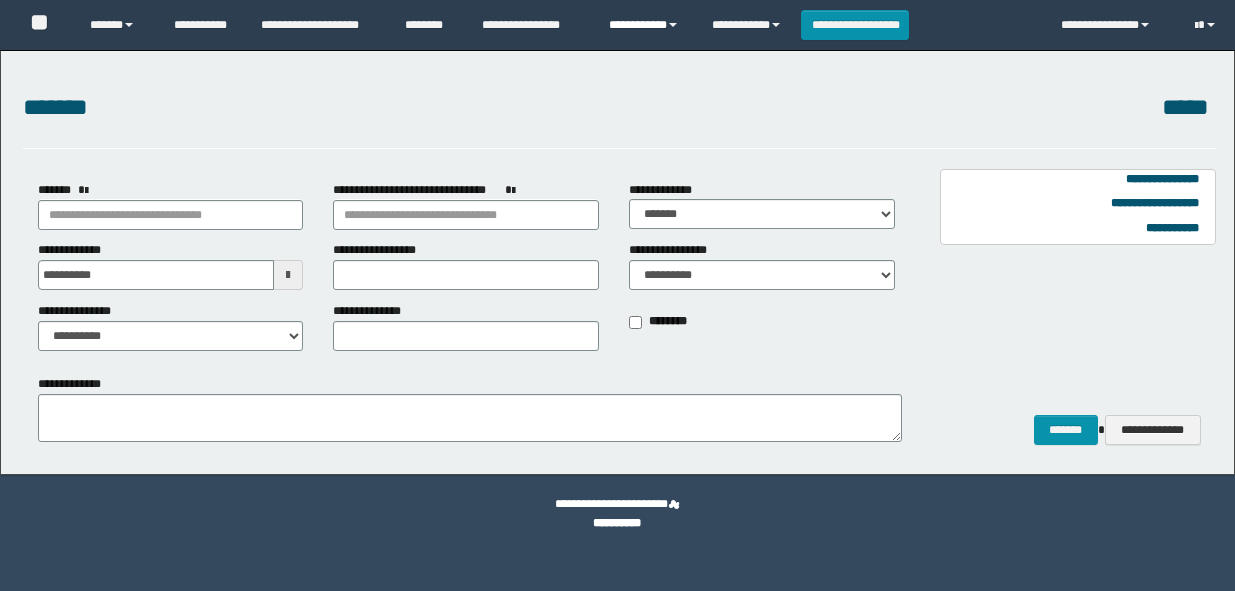 scroll, scrollTop: 0, scrollLeft: 0, axis: both 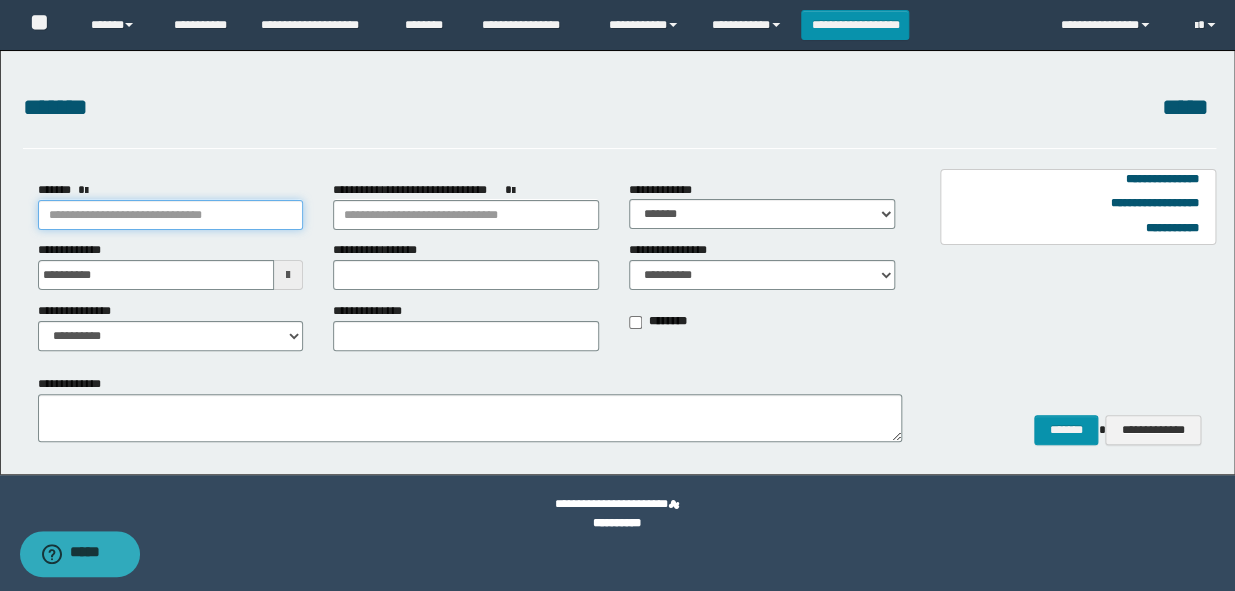 click on "*******" at bounding box center [171, 215] 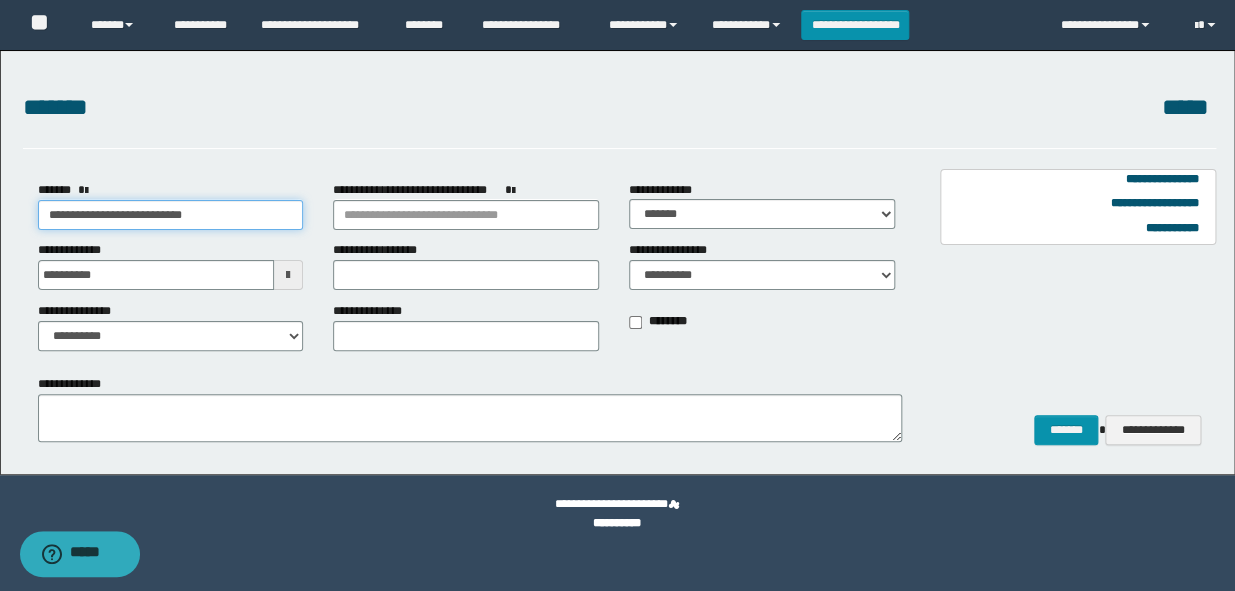 type on "**********" 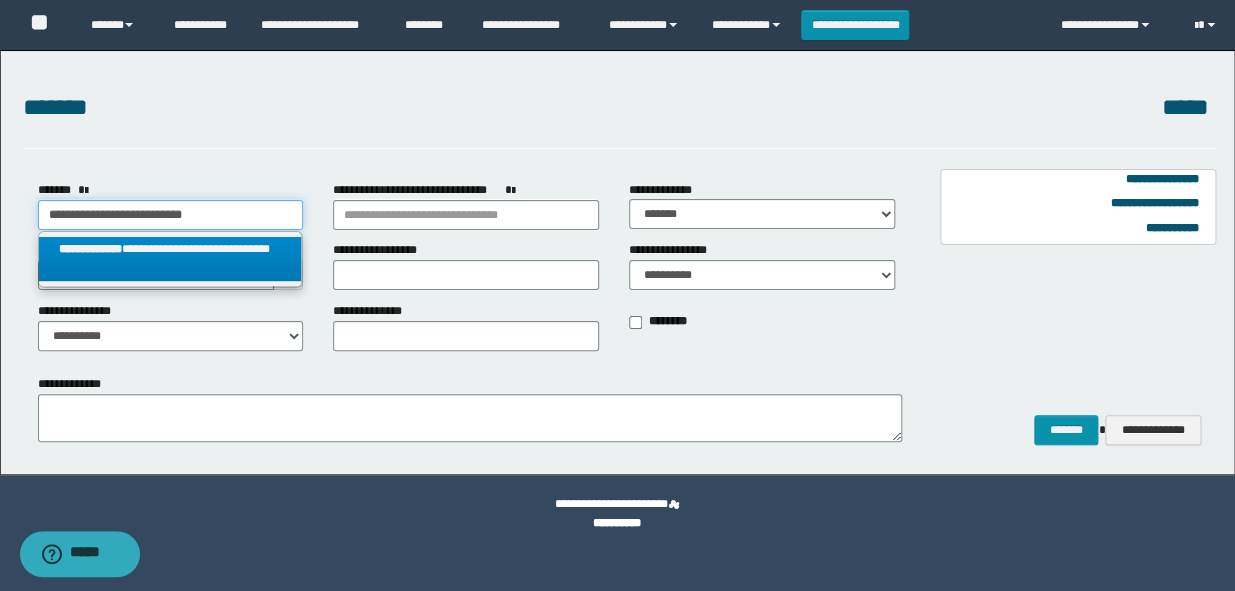 type on "**********" 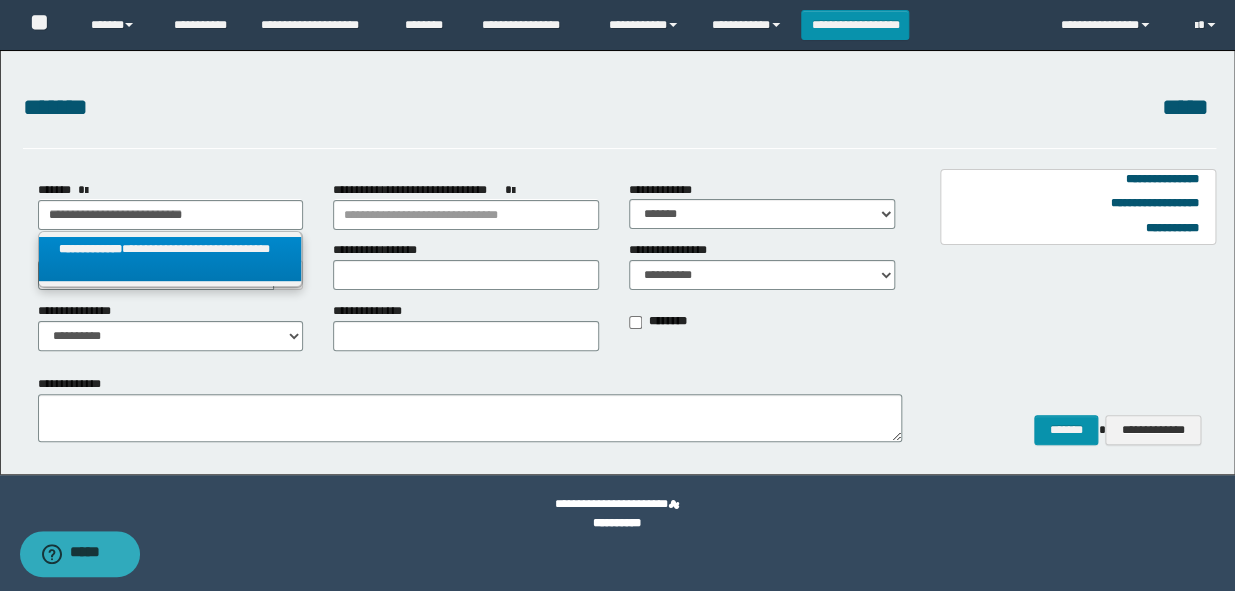 click on "**********" at bounding box center [170, 259] 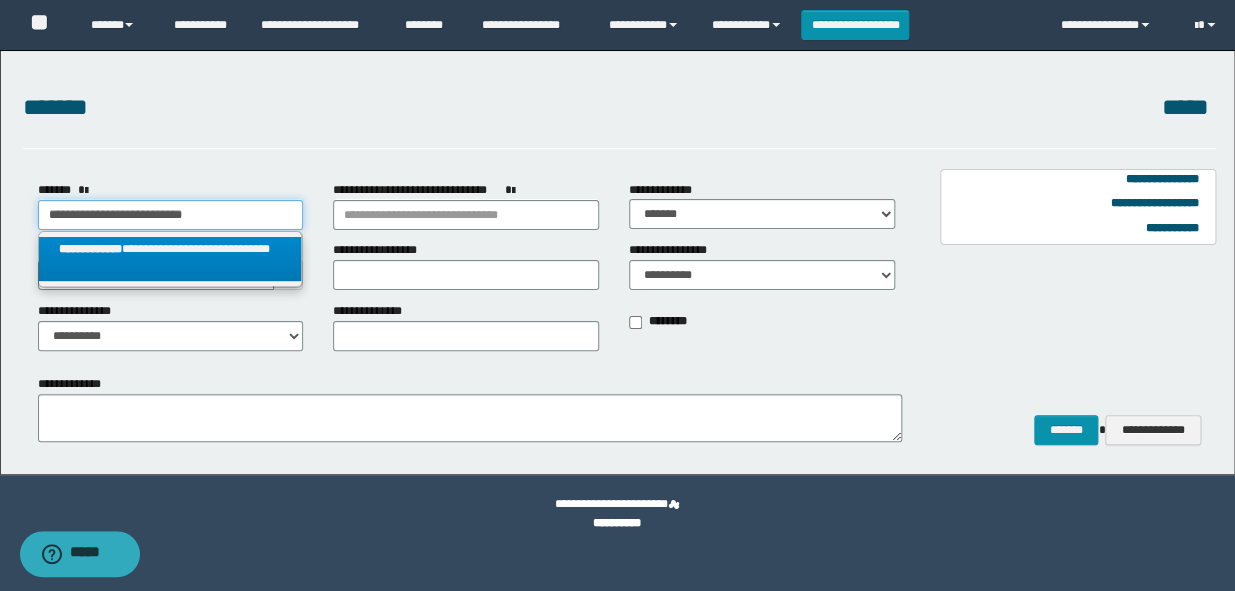 select on "*" 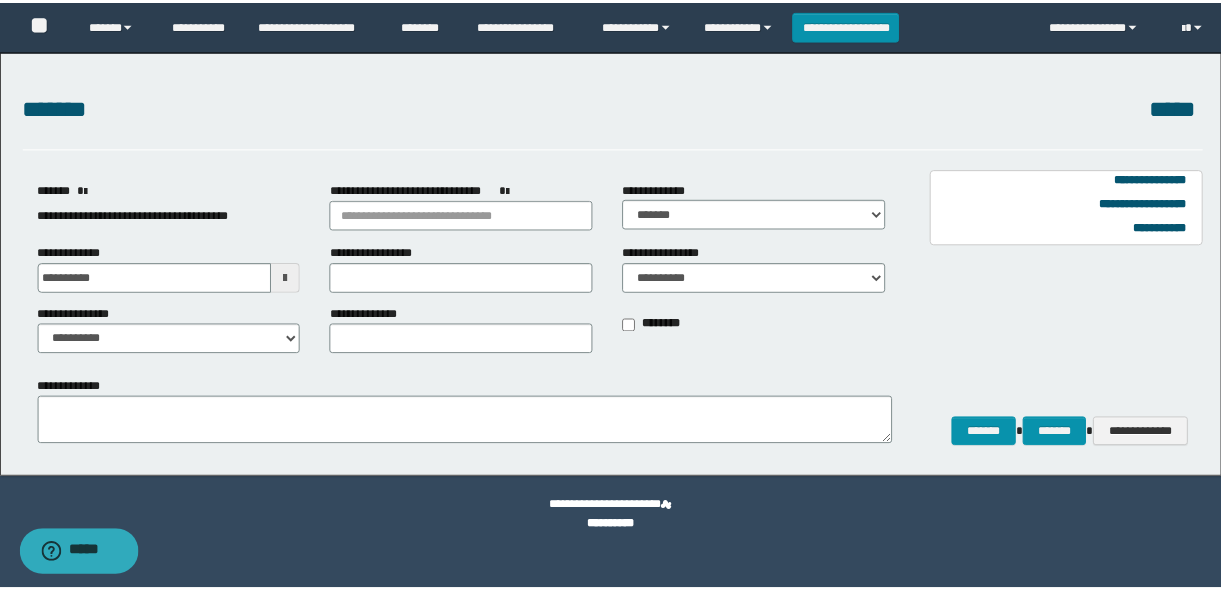 scroll, scrollTop: 0, scrollLeft: 0, axis: both 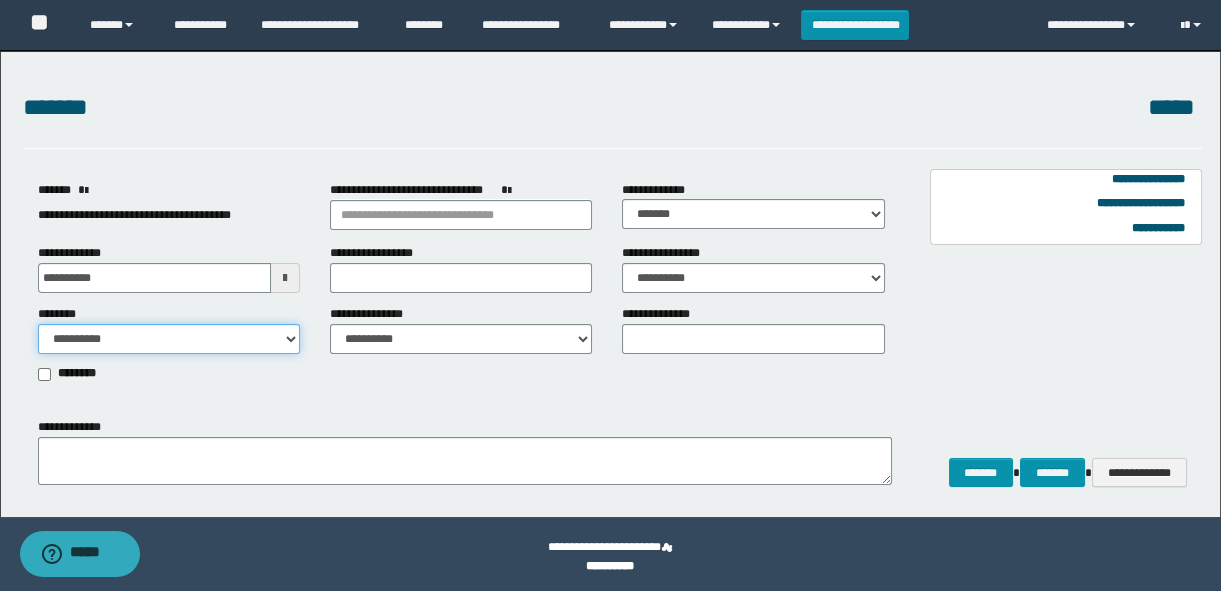 click on "**********" at bounding box center (169, 339) 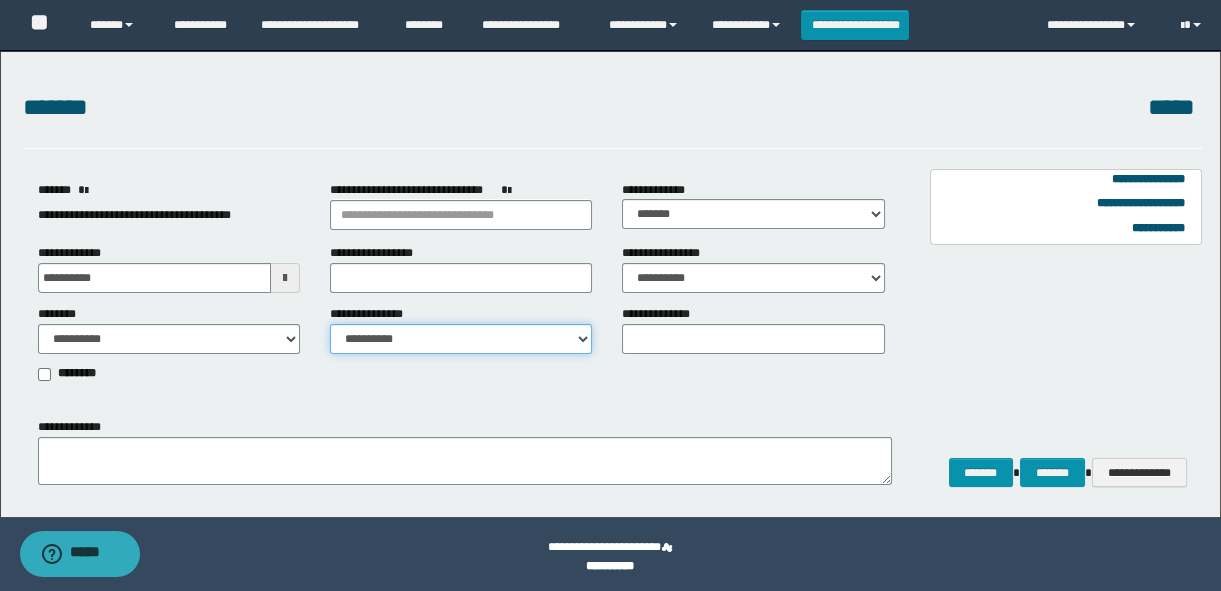 click on "**********" at bounding box center (461, 339) 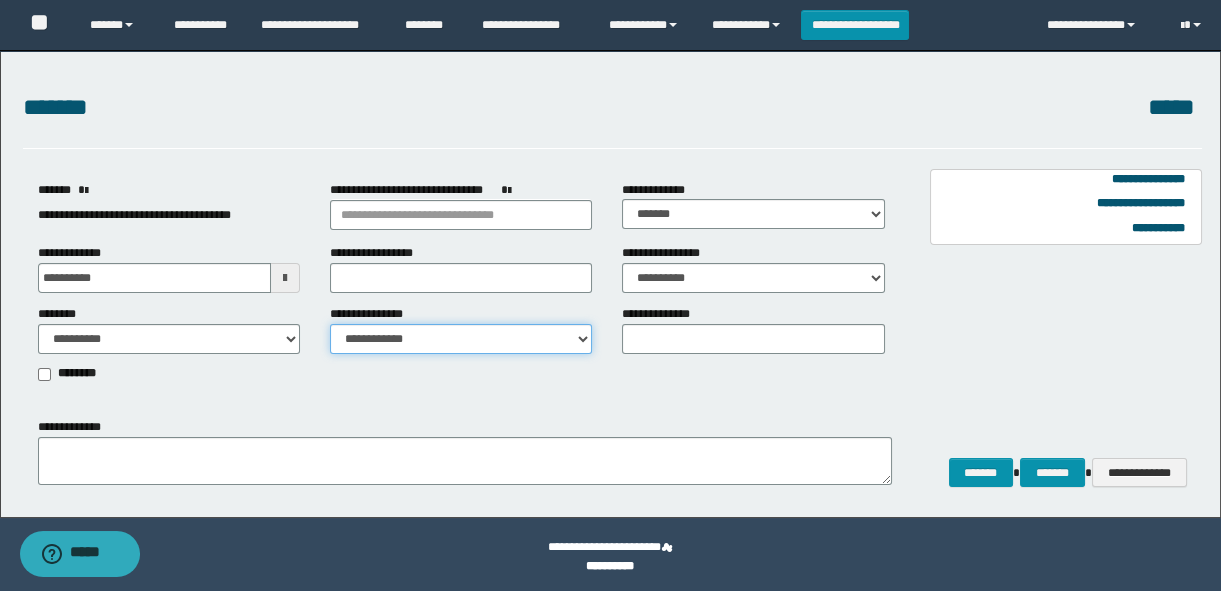 click on "**********" at bounding box center [461, 339] 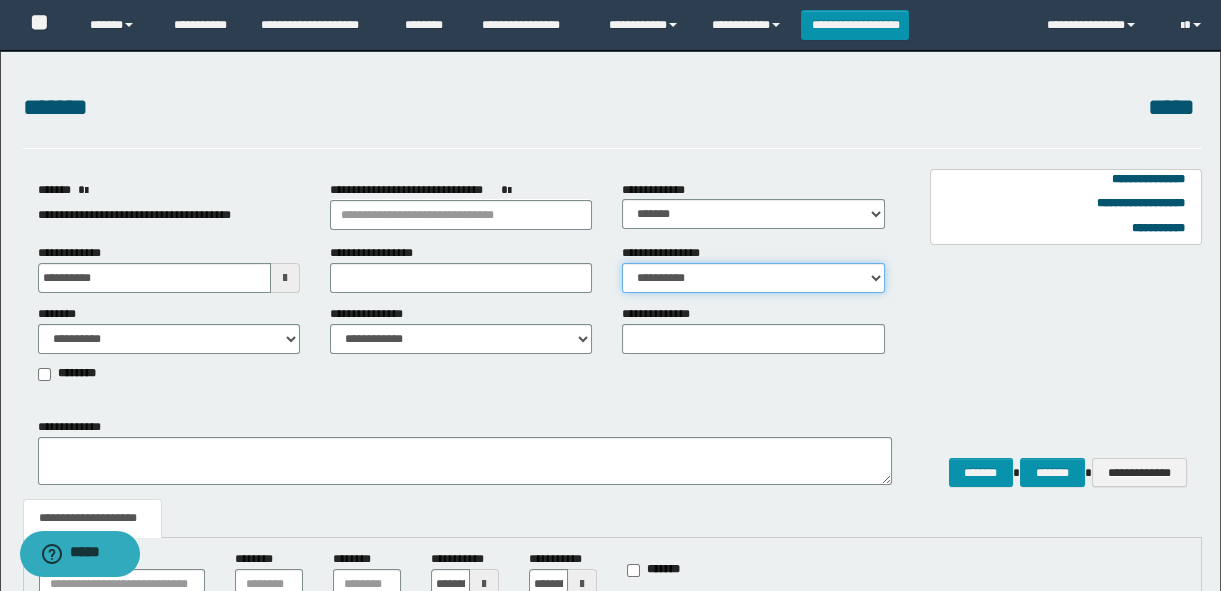 drag, startPoint x: 664, startPoint y: 279, endPoint x: 668, endPoint y: 290, distance: 11.7046995 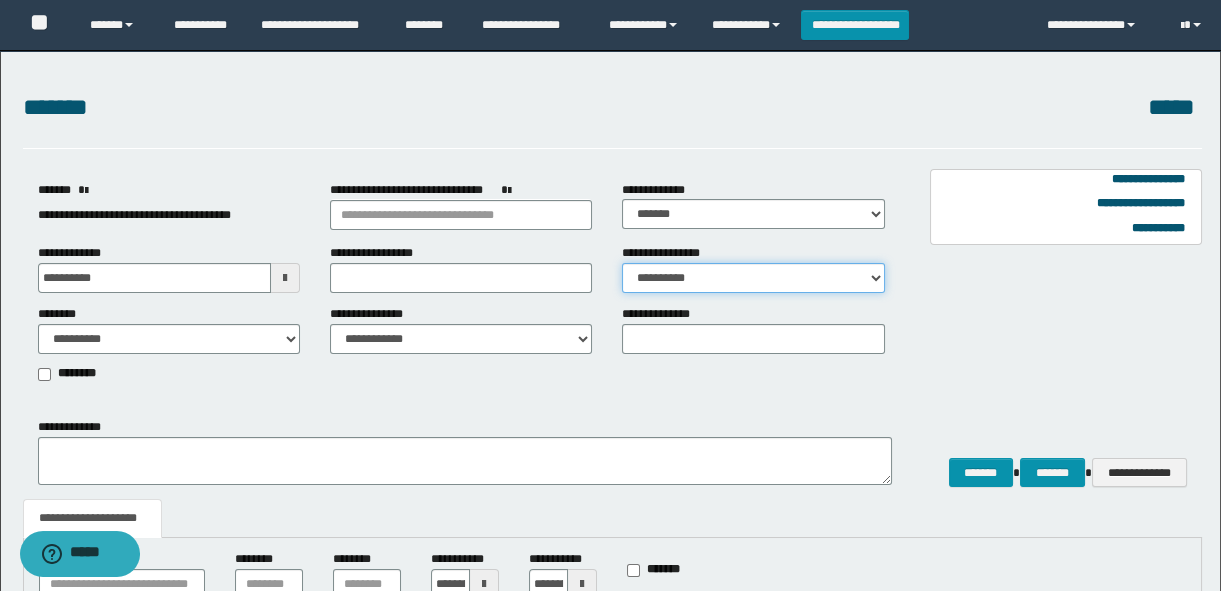 click on "**********" at bounding box center [753, 278] 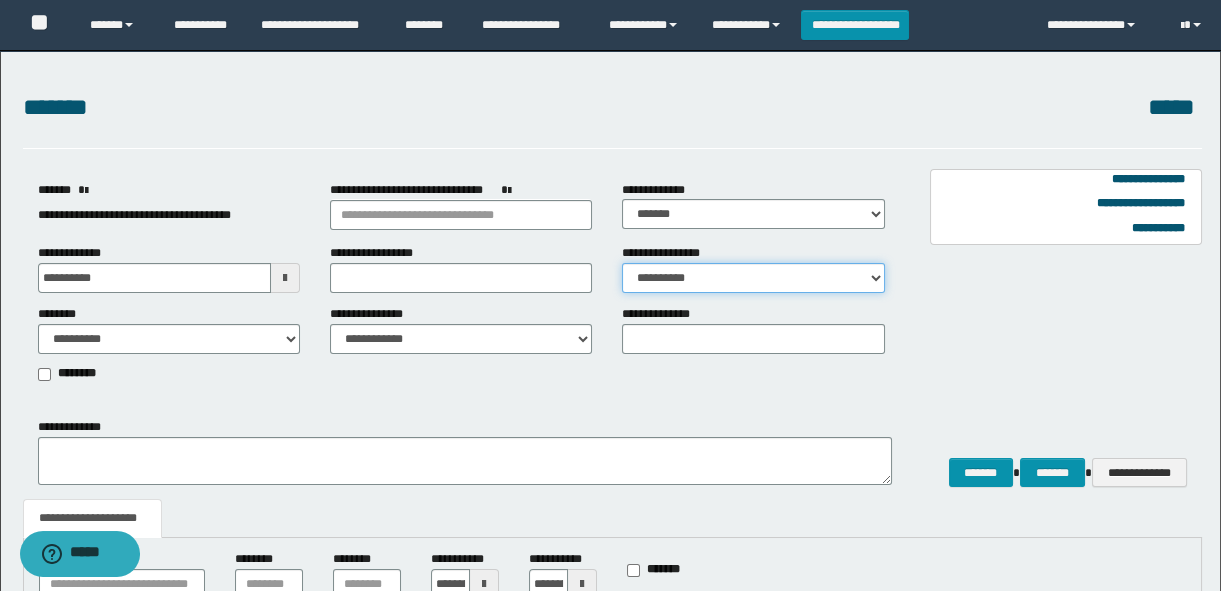 select on "*" 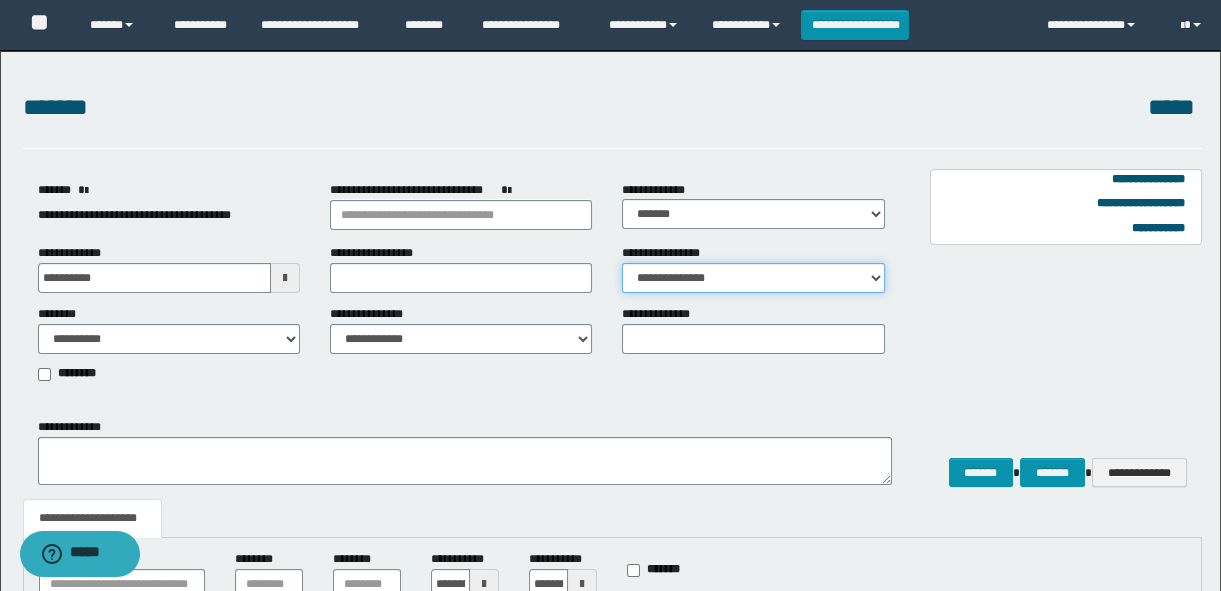 scroll, scrollTop: 314, scrollLeft: 0, axis: vertical 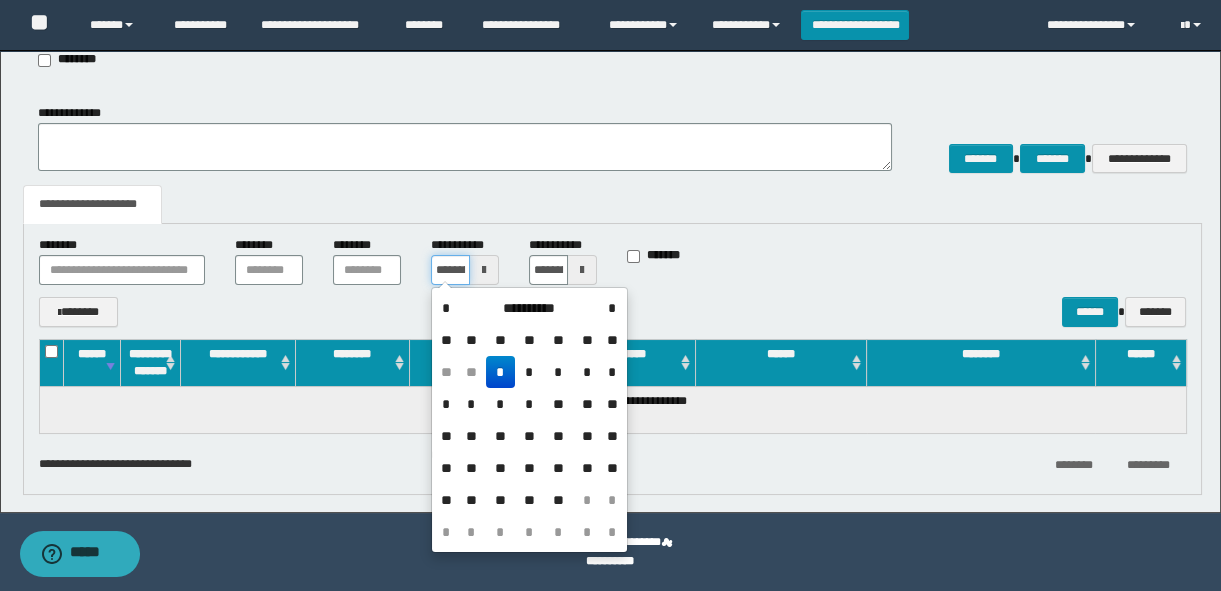 click on "**********" at bounding box center (450, 270) 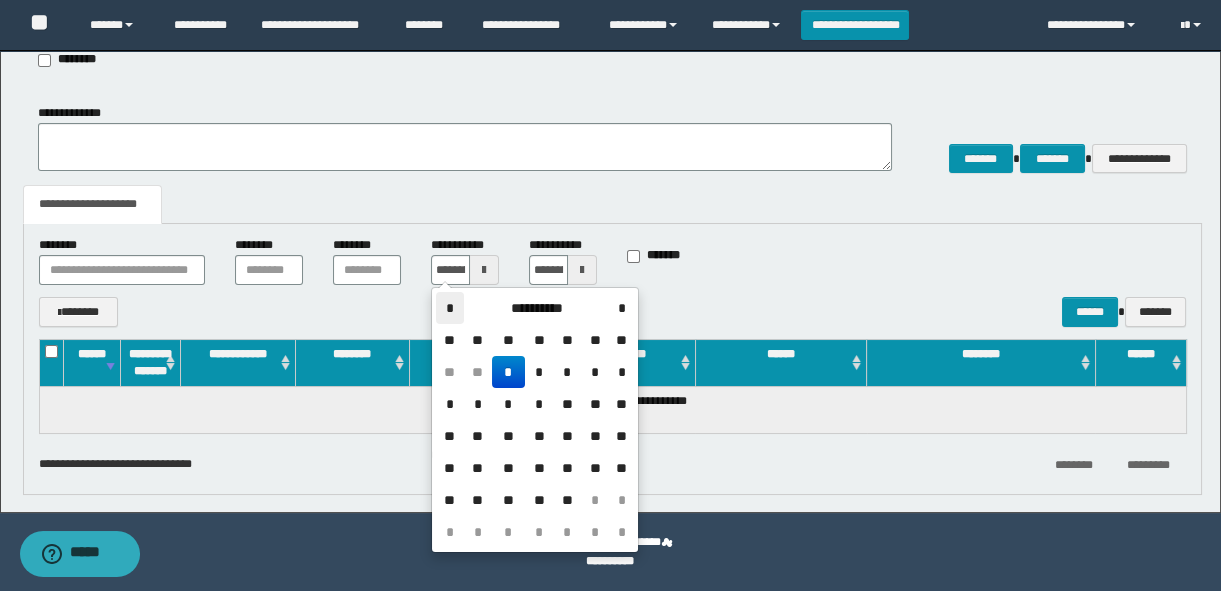 click on "*" at bounding box center (450, 308) 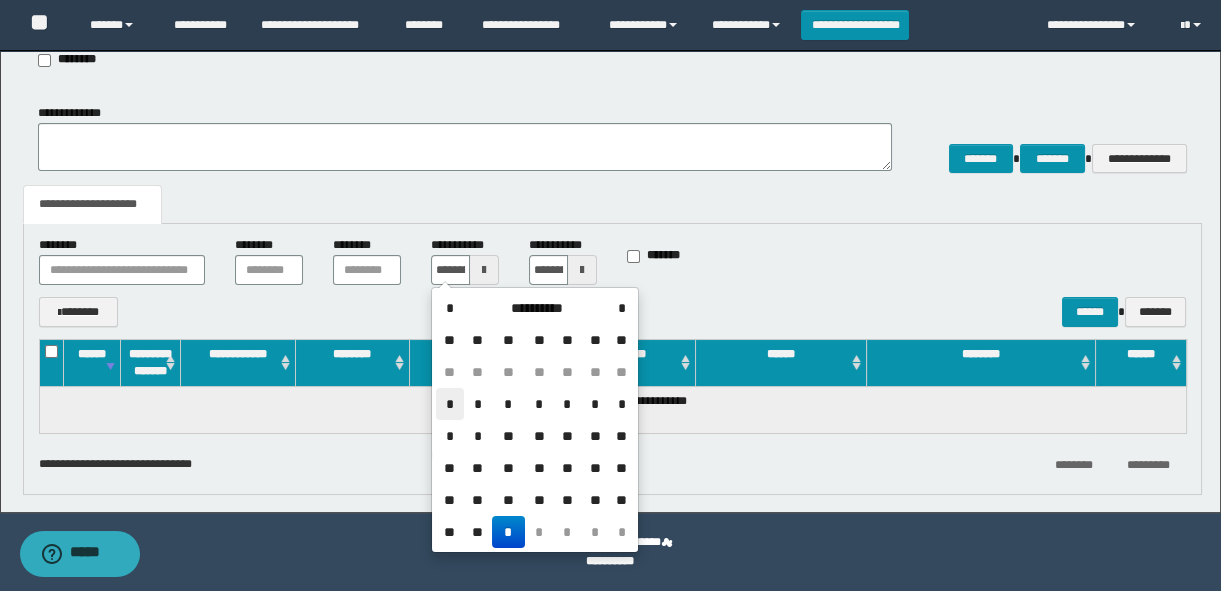 click on "*" at bounding box center [450, 404] 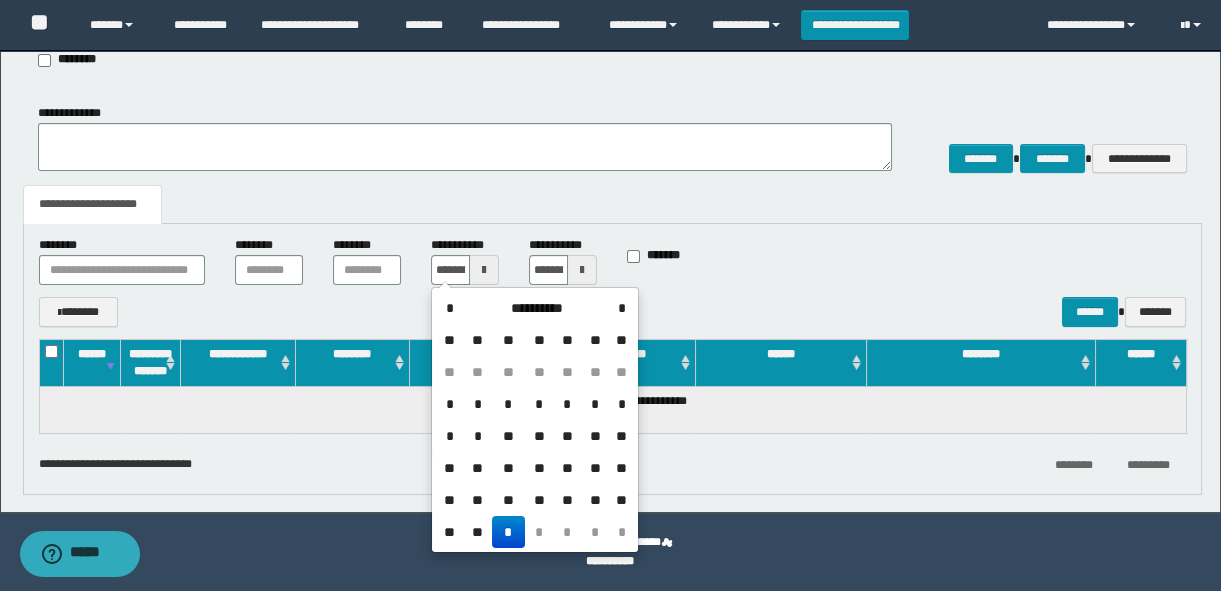 type on "**********" 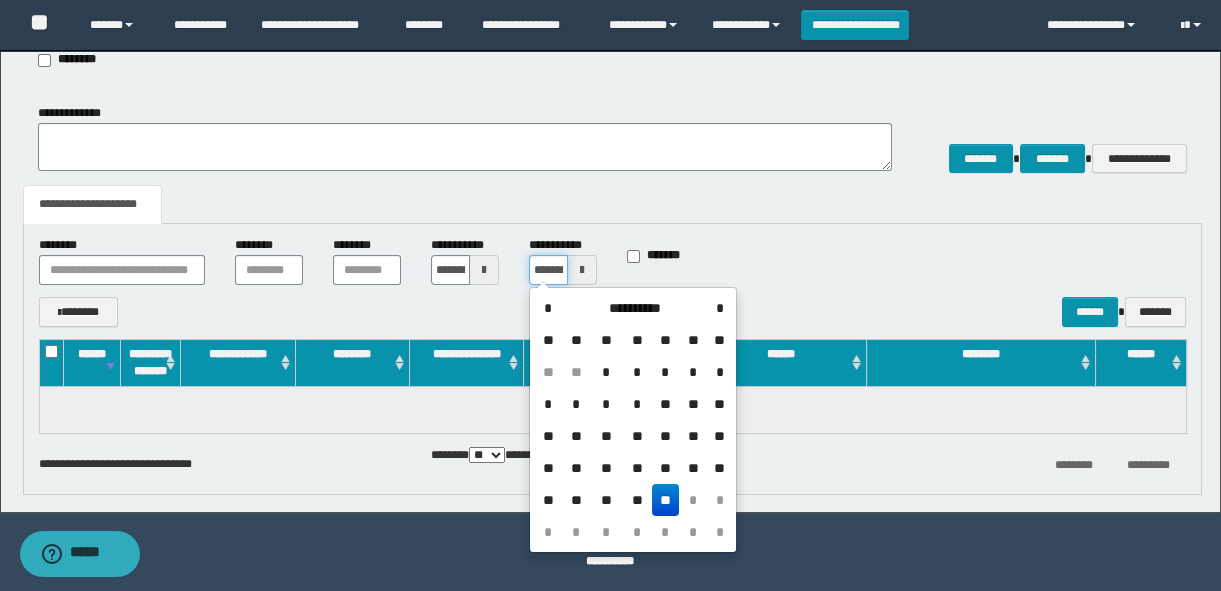 click on "**********" at bounding box center [548, 270] 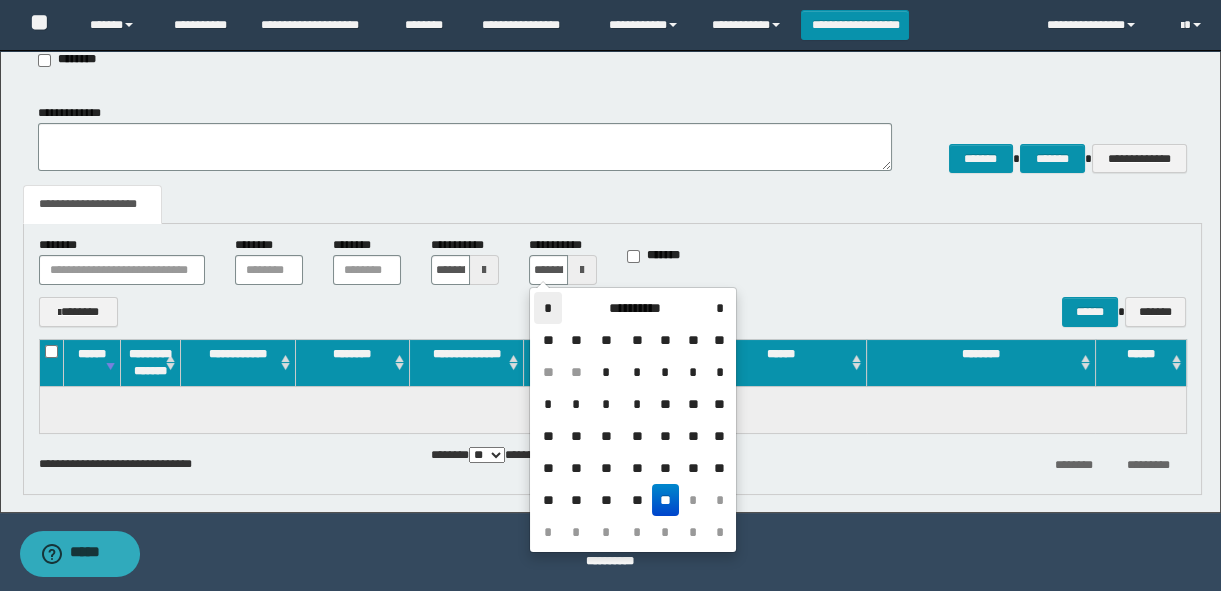 click on "*" at bounding box center (548, 308) 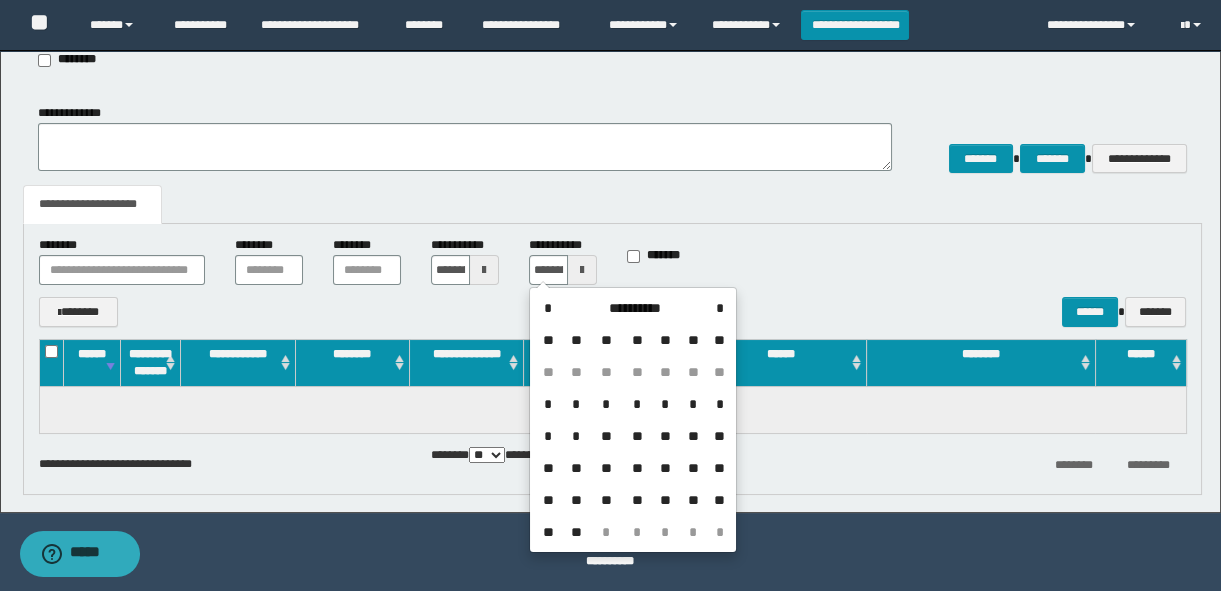 drag, startPoint x: 570, startPoint y: 532, endPoint x: 599, endPoint y: 534, distance: 29.068884 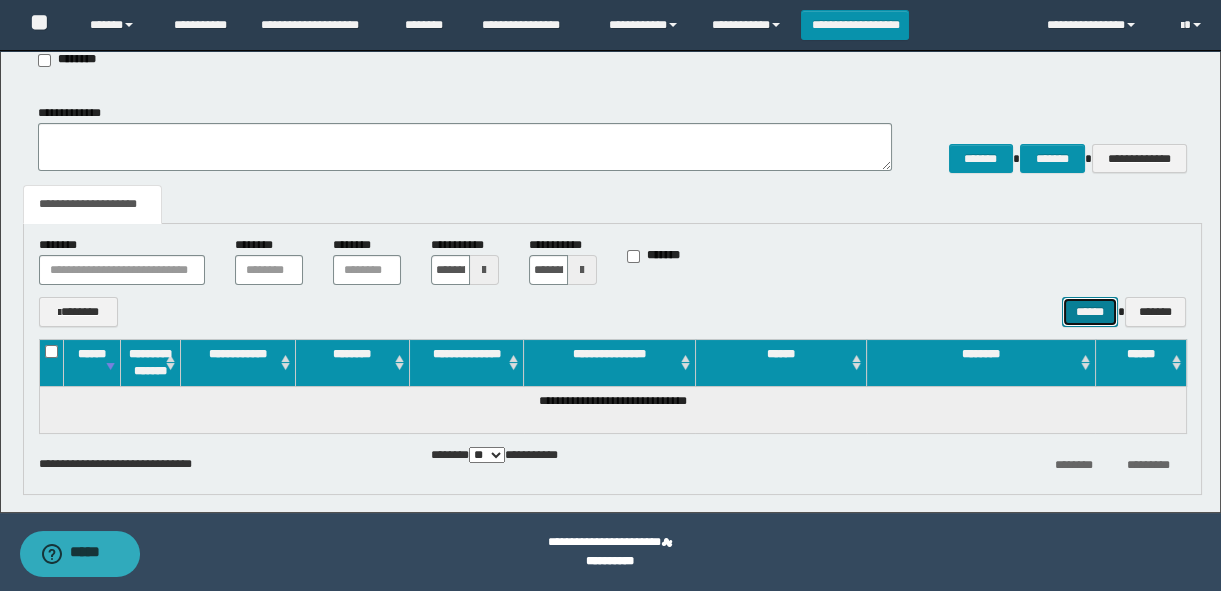 click on "******" at bounding box center (1090, 312) 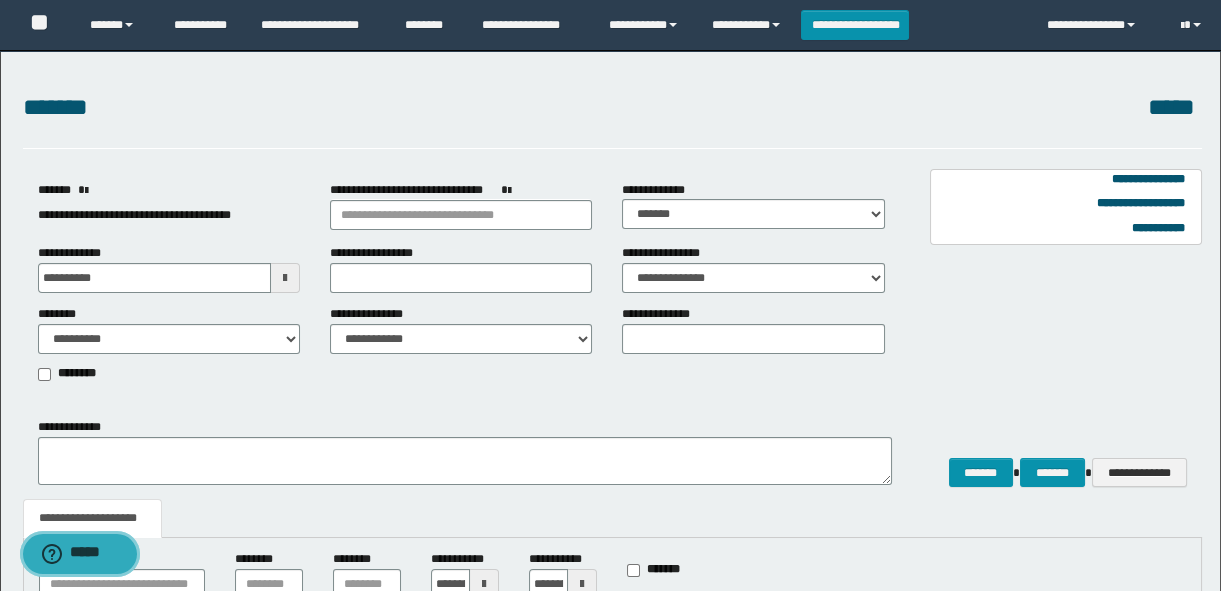 click on "*****" at bounding box center [94, 554] 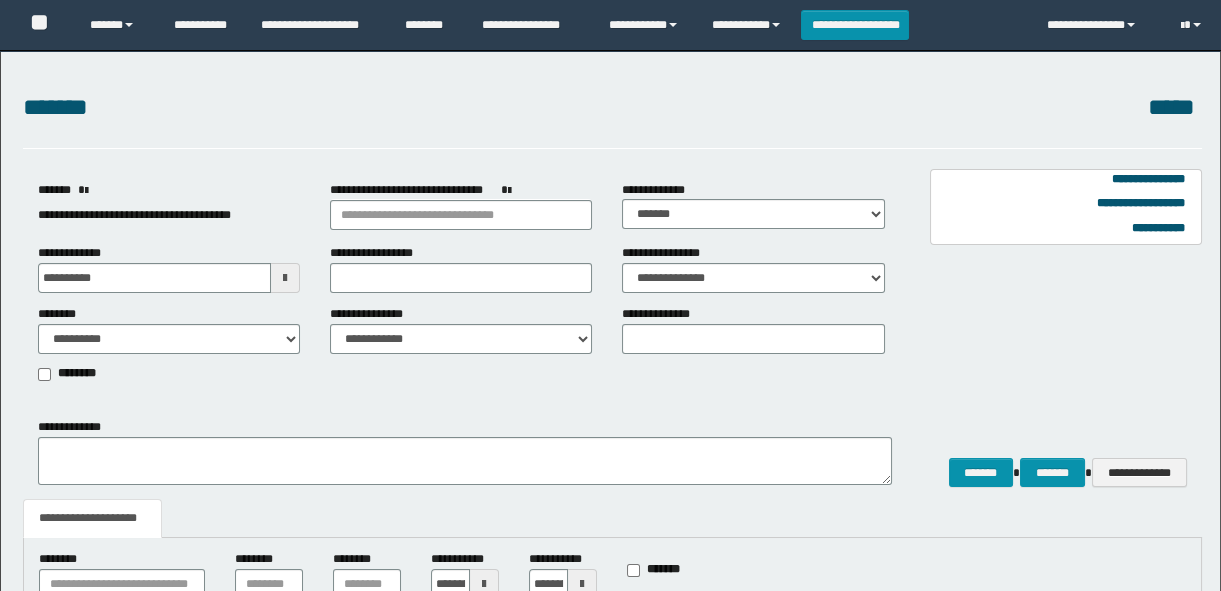 scroll, scrollTop: 0, scrollLeft: 0, axis: both 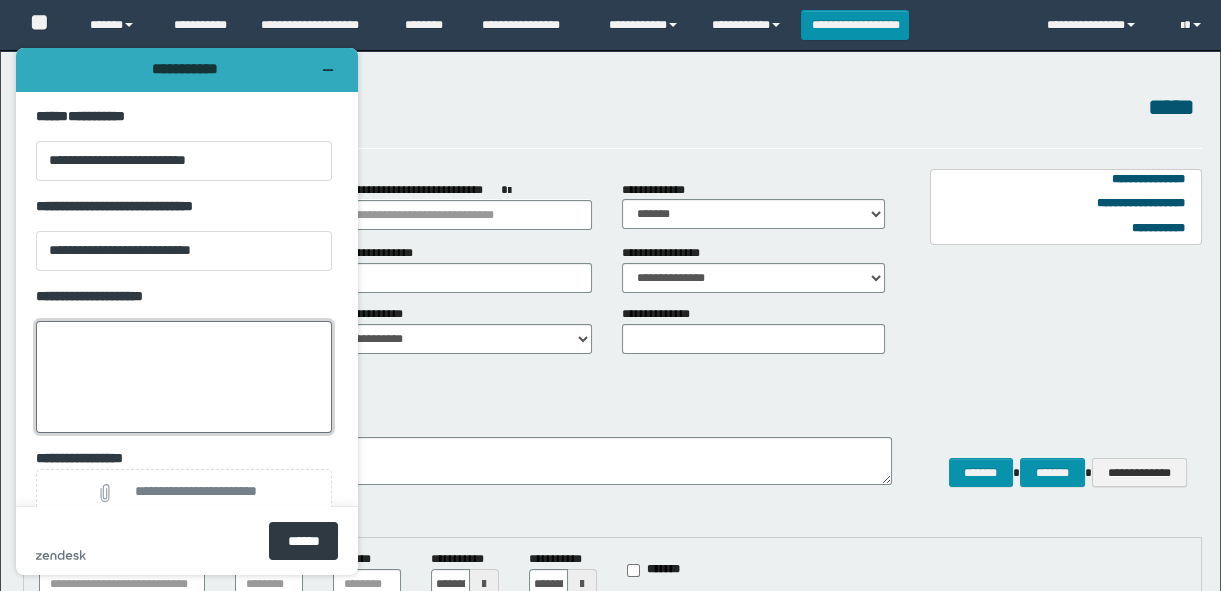 click on "**********" at bounding box center [184, 377] 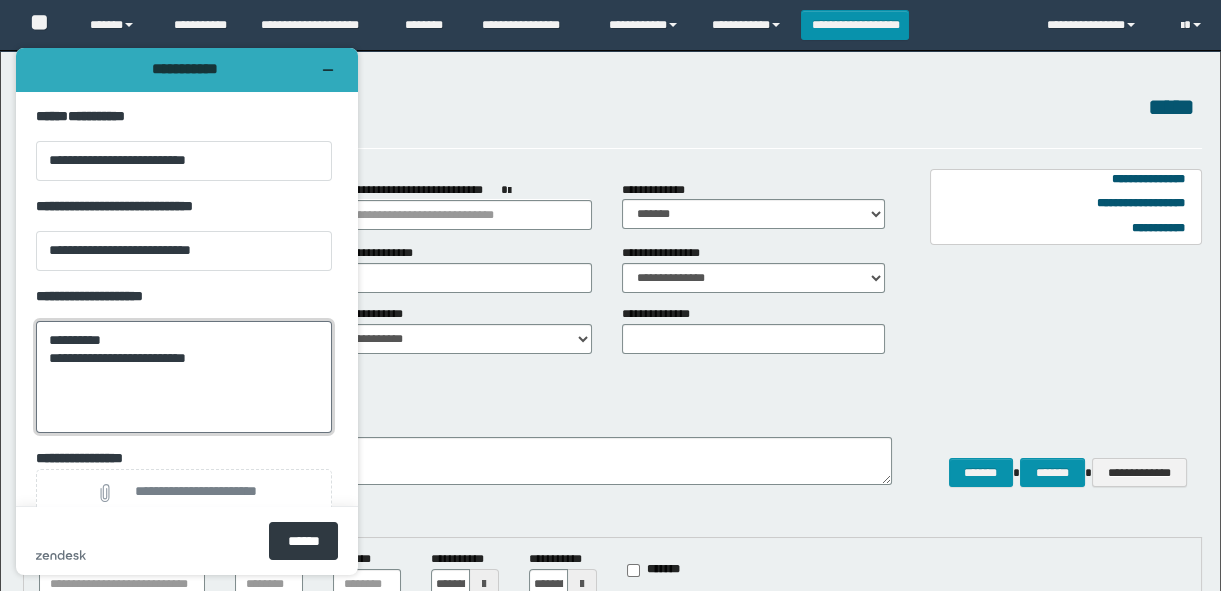click on "**********" at bounding box center (184, 377) 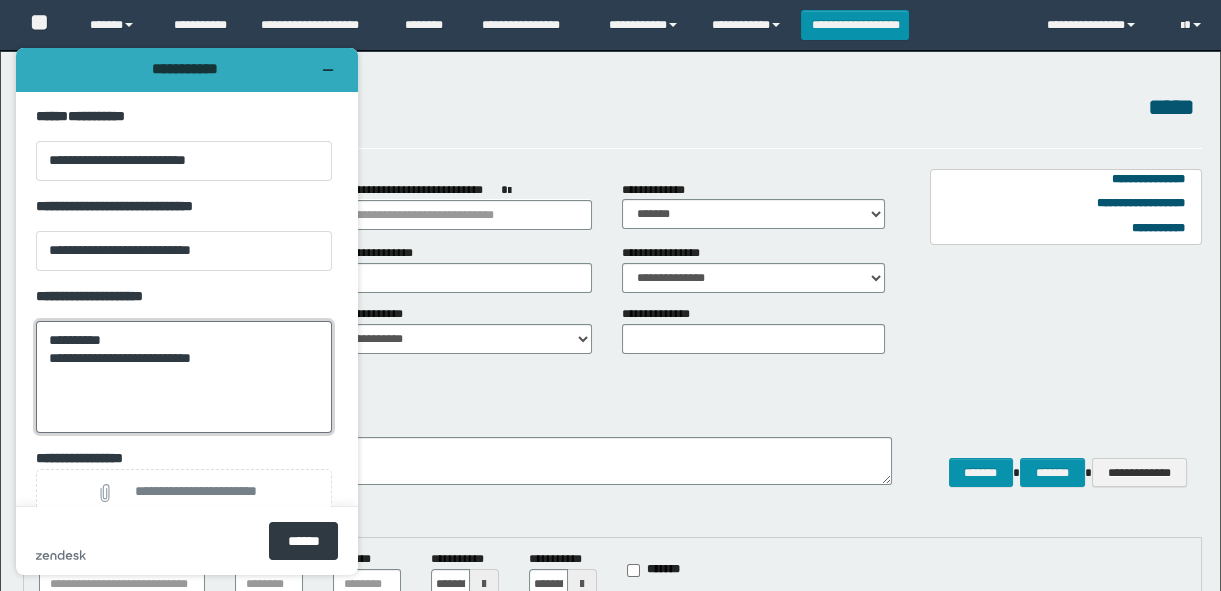 click on "**********" at bounding box center (184, 377) 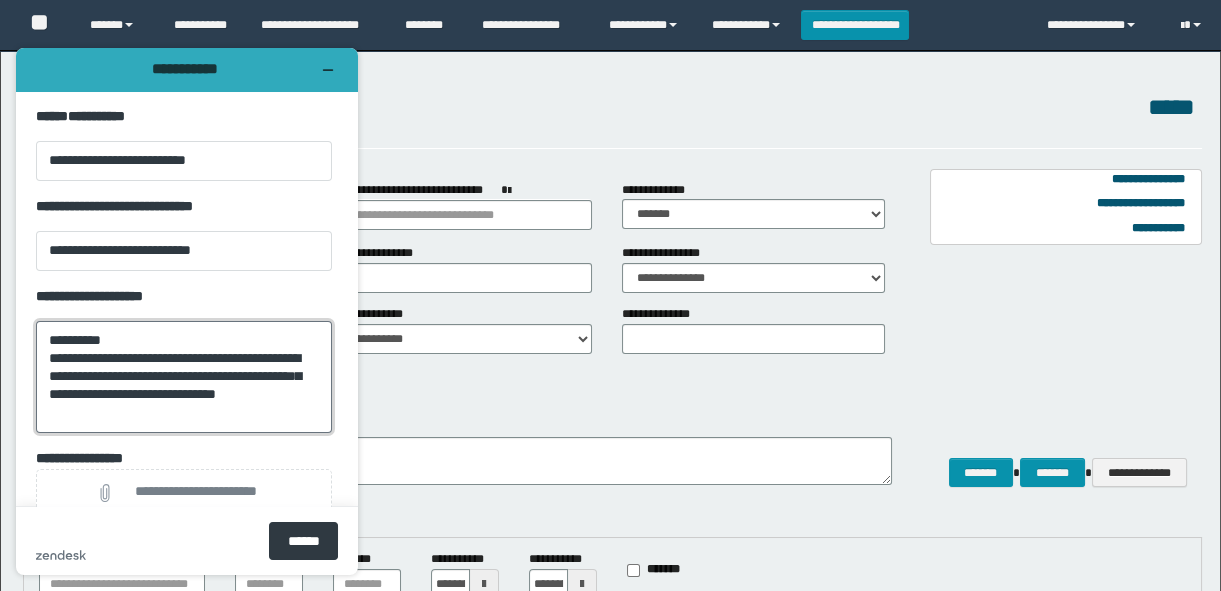 click on "**********" at bounding box center (184, 377) 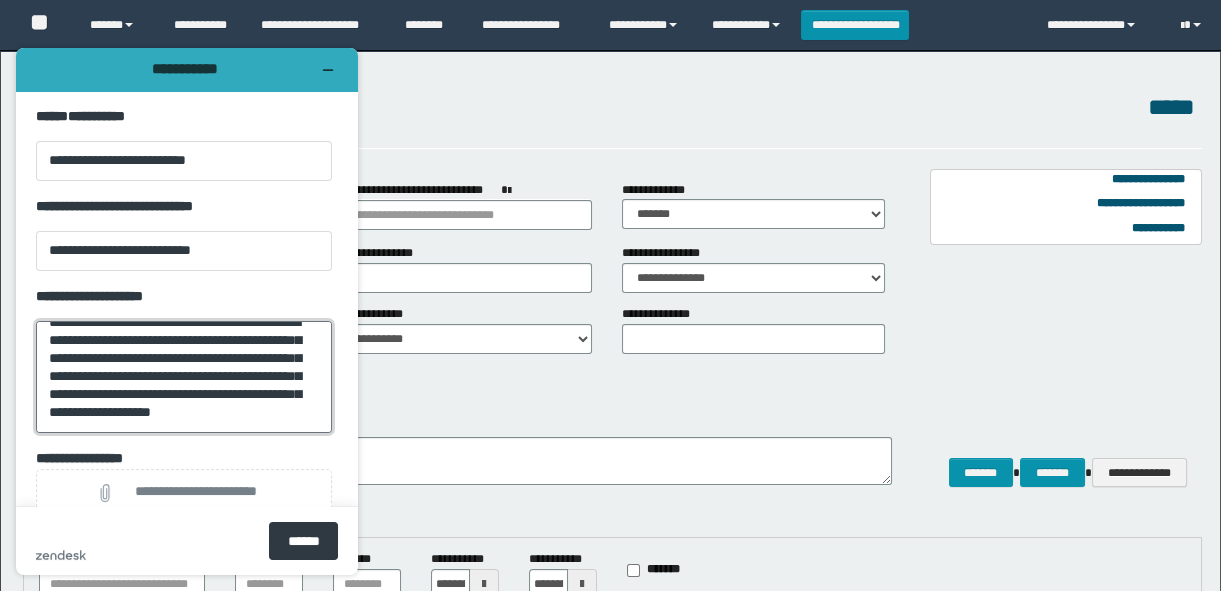 scroll, scrollTop: 62, scrollLeft: 0, axis: vertical 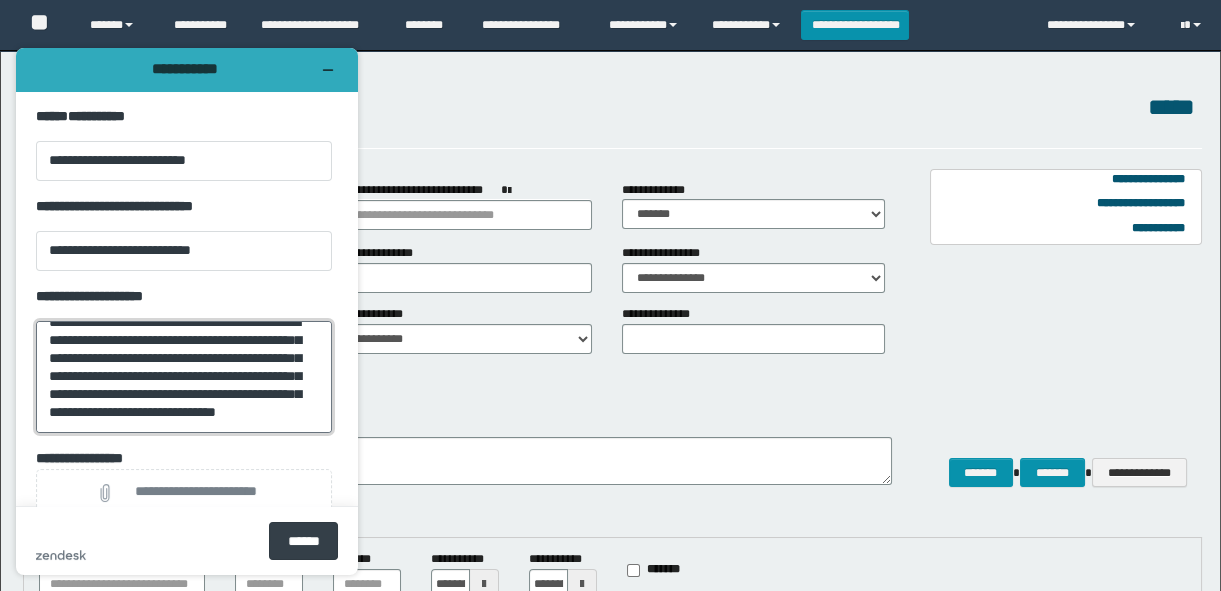 type on "**********" 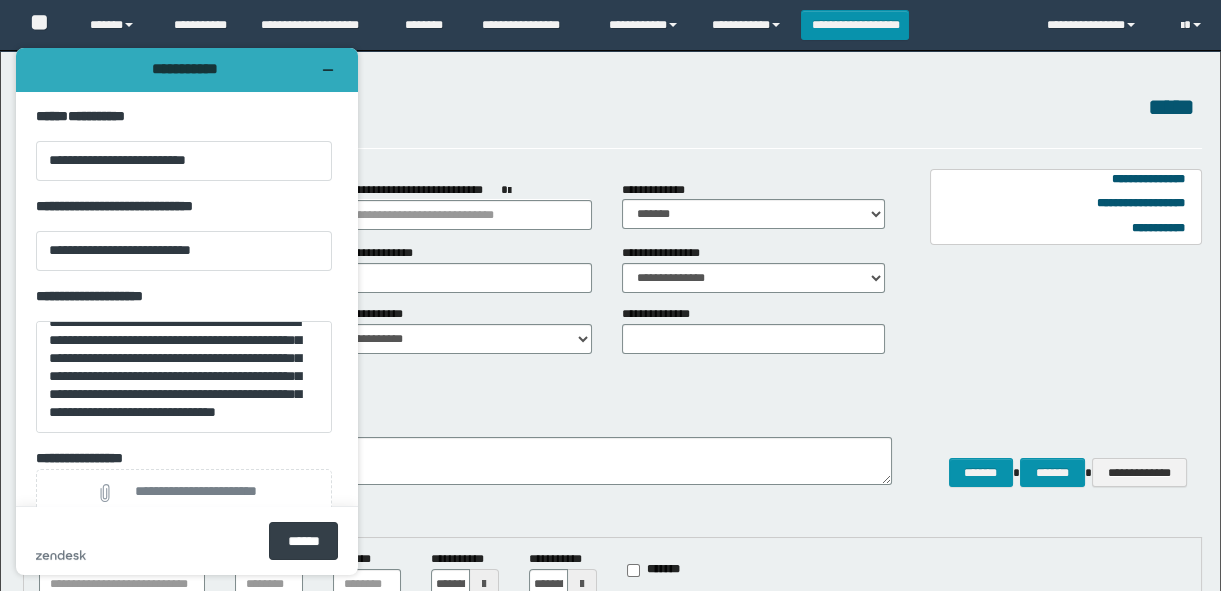 click on "******" at bounding box center (303, 541) 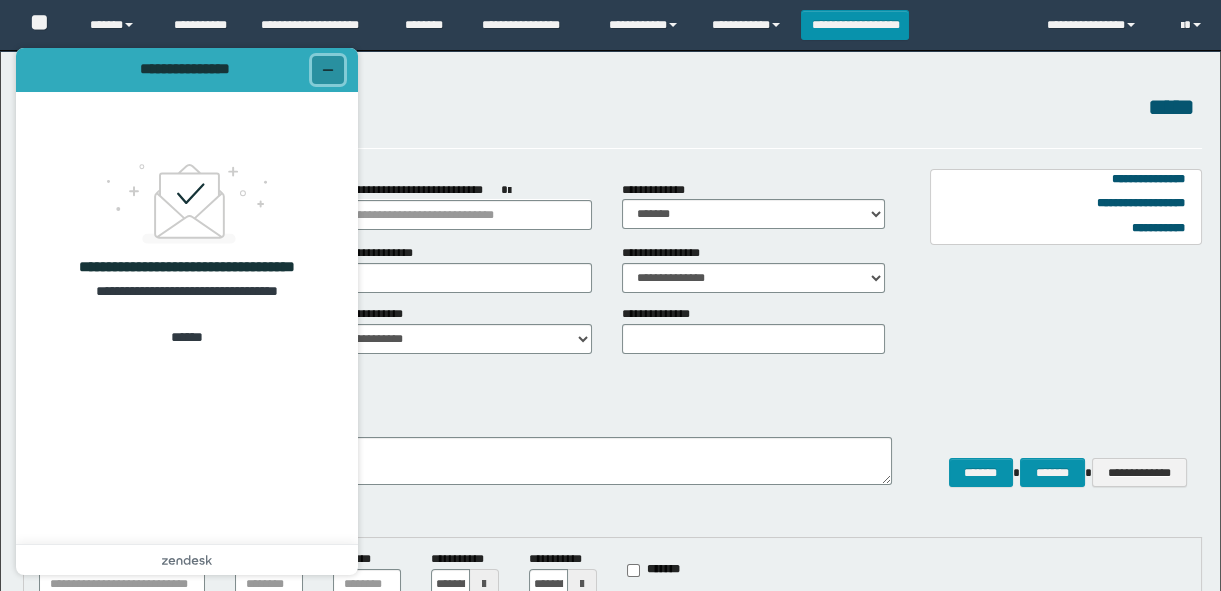 click 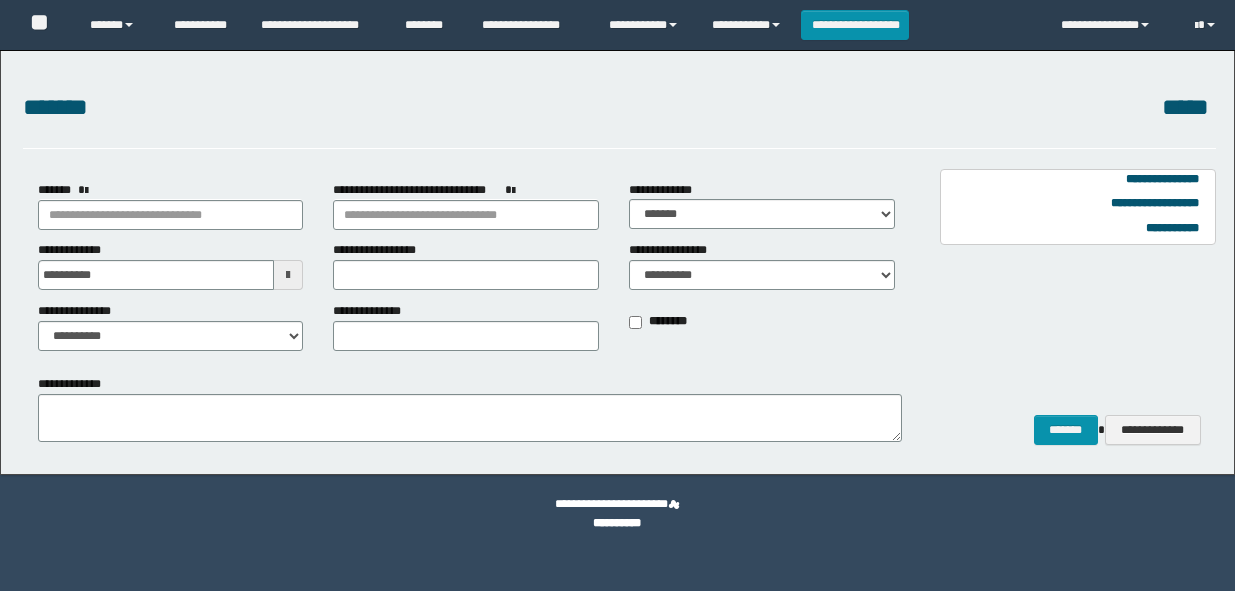 scroll, scrollTop: 0, scrollLeft: 0, axis: both 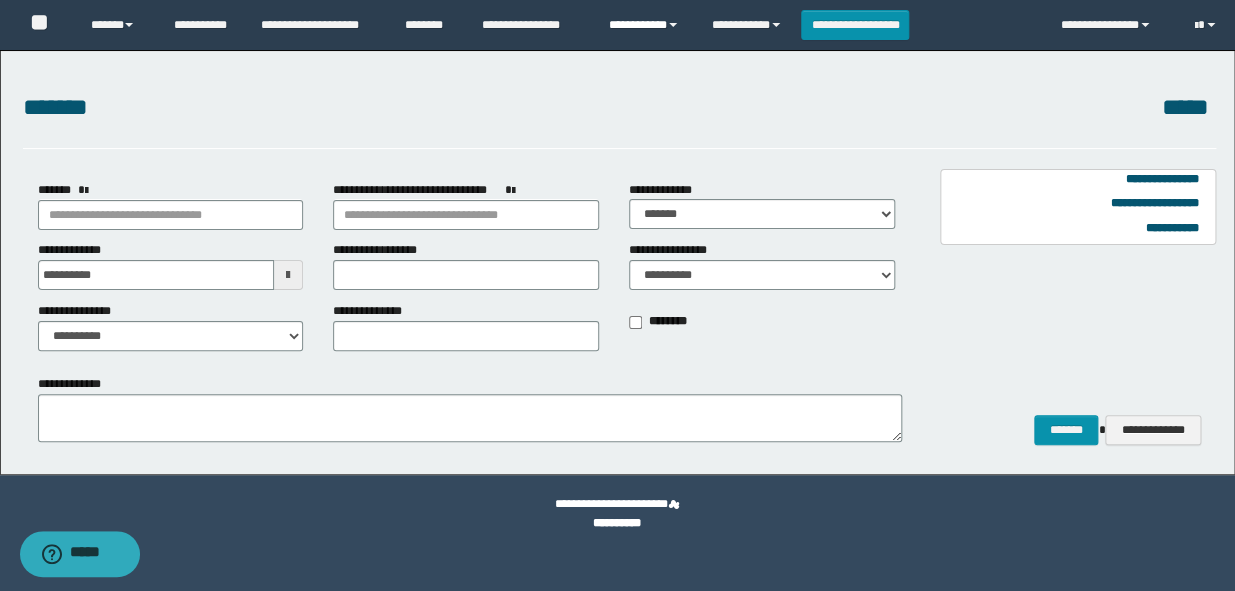 drag, startPoint x: 635, startPoint y: 16, endPoint x: 643, endPoint y: 26, distance: 12.806249 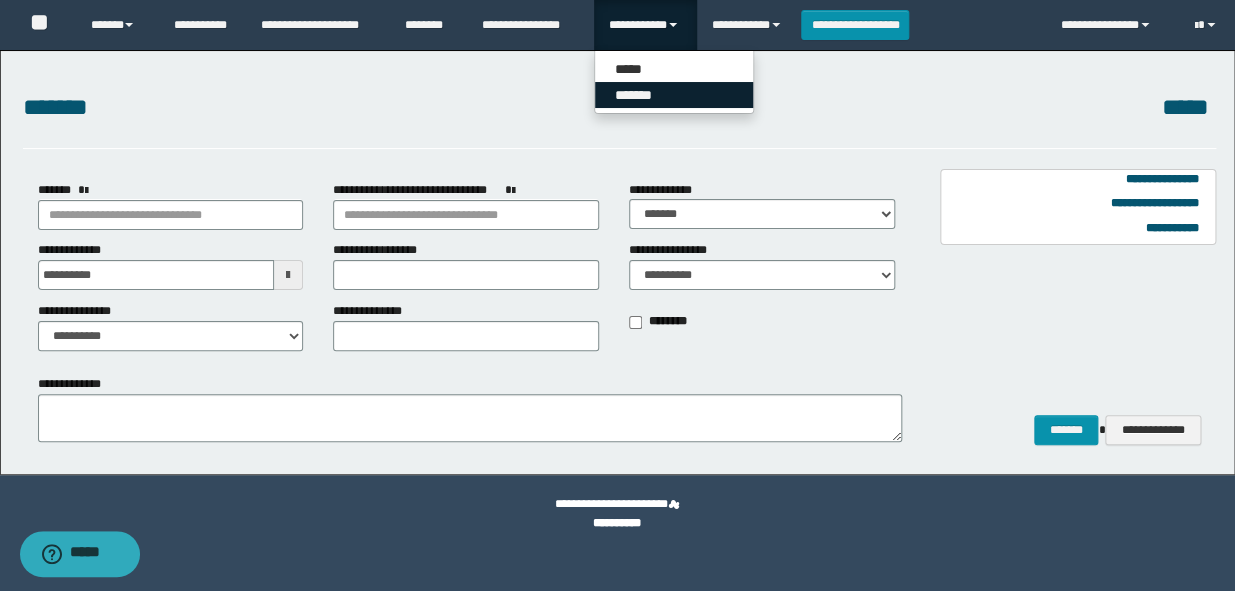 click on "*******" at bounding box center (674, 95) 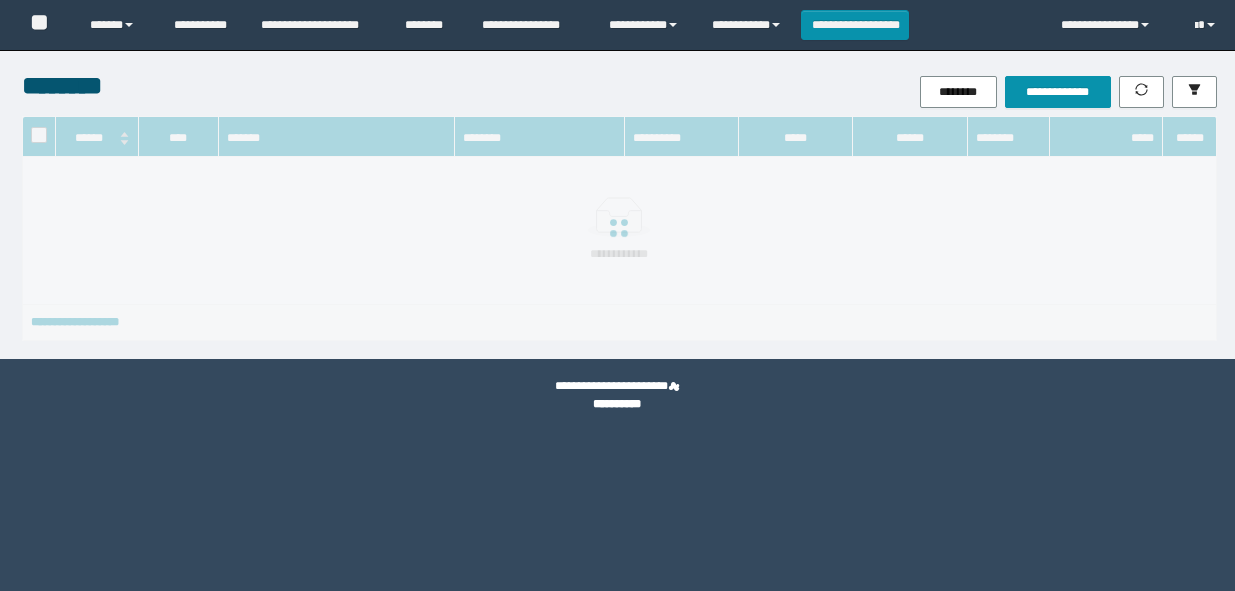 scroll, scrollTop: 0, scrollLeft: 0, axis: both 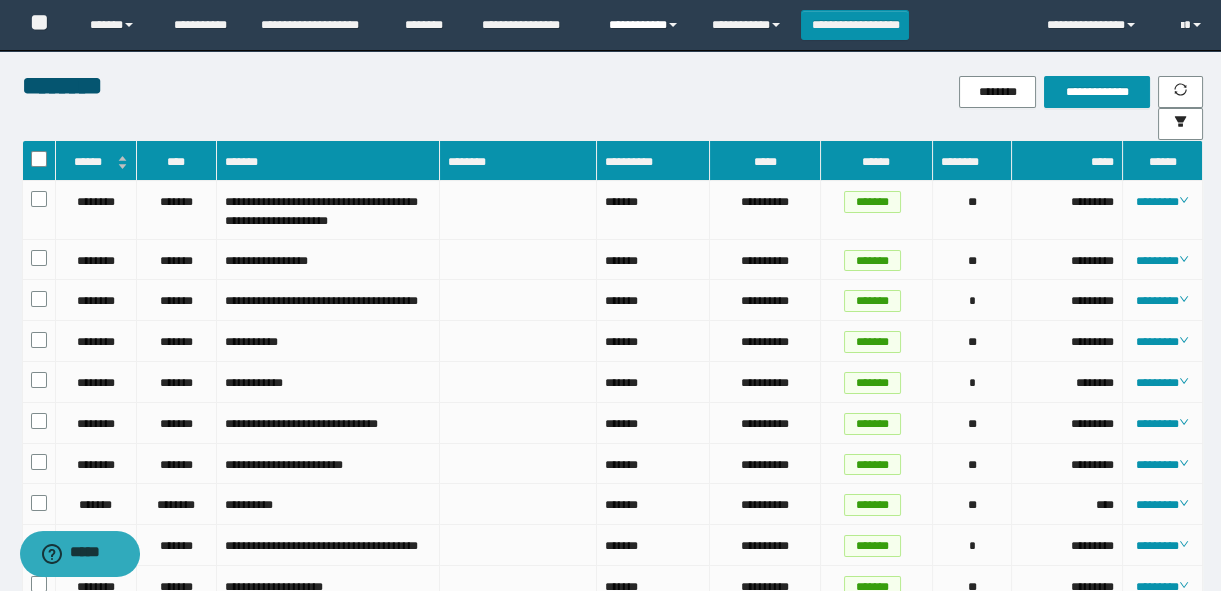 click on "**********" at bounding box center [645, 25] 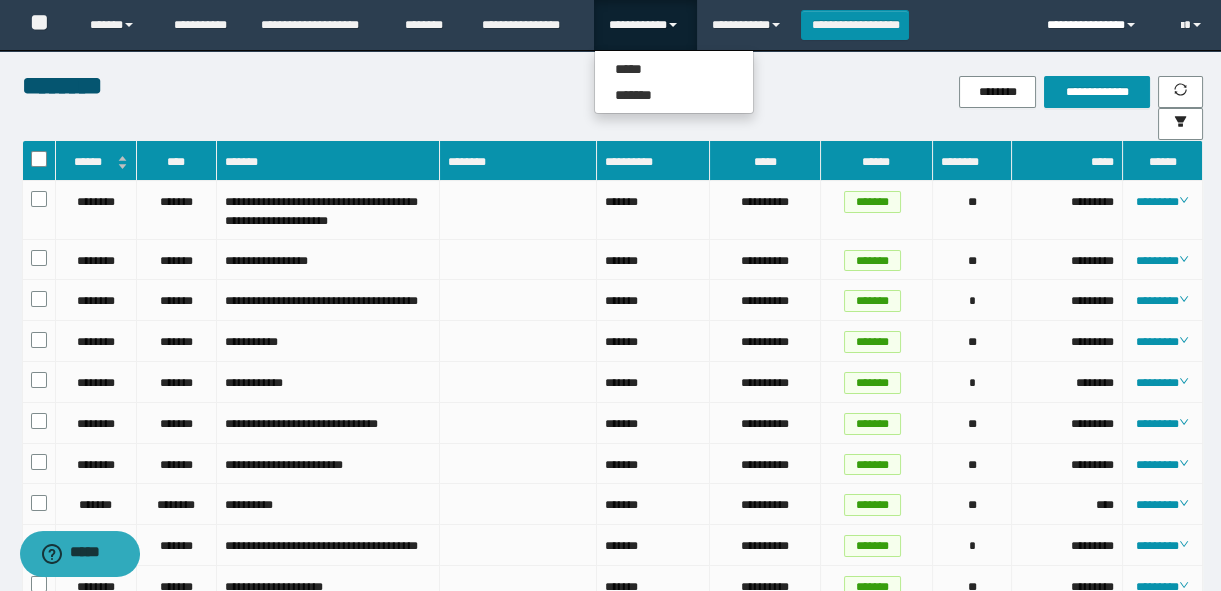 click on "**********" at bounding box center (1099, 25) 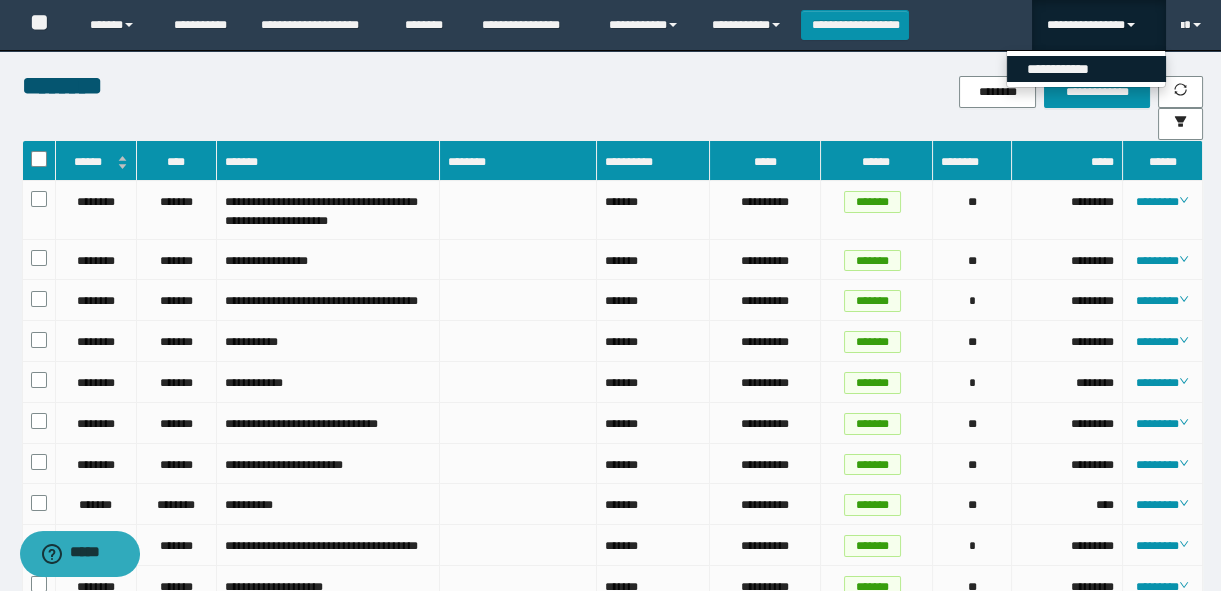 click on "**********" at bounding box center (1086, 69) 